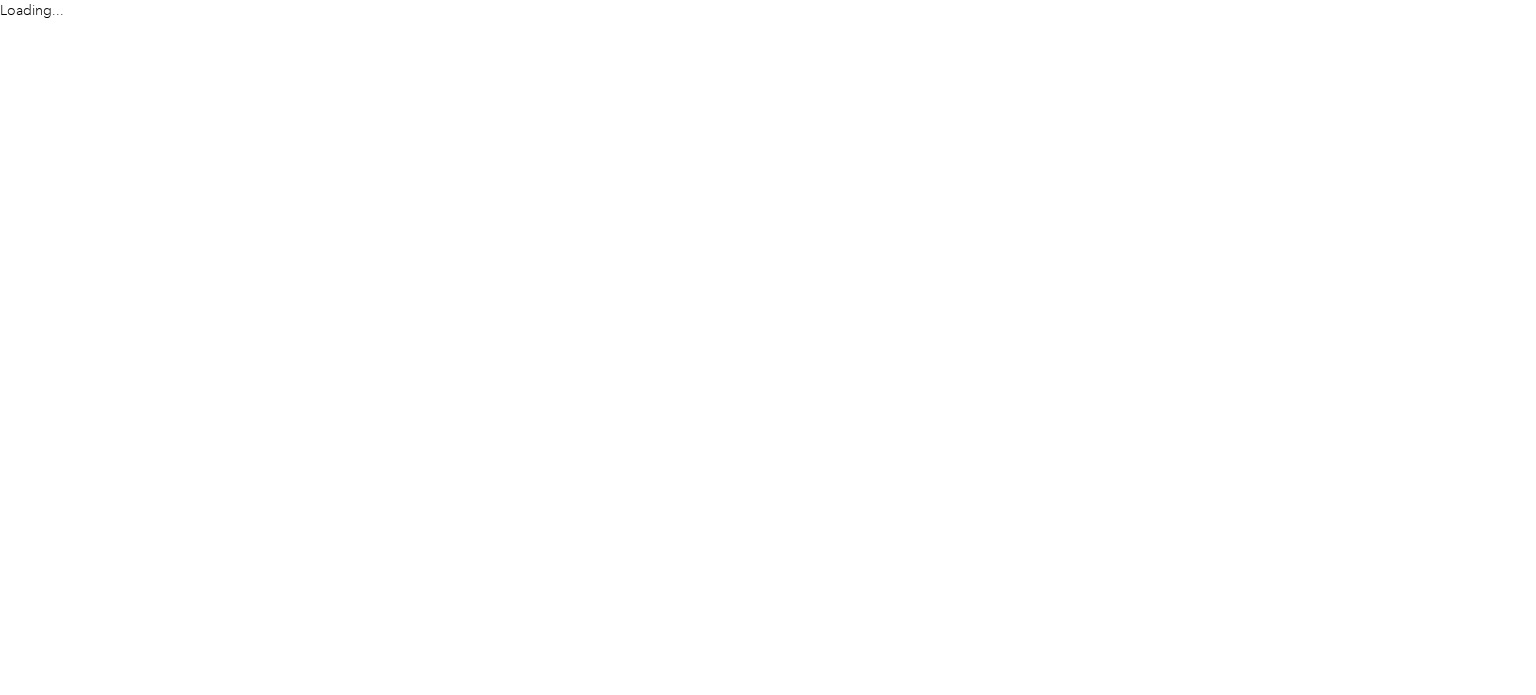 scroll, scrollTop: 0, scrollLeft: 0, axis: both 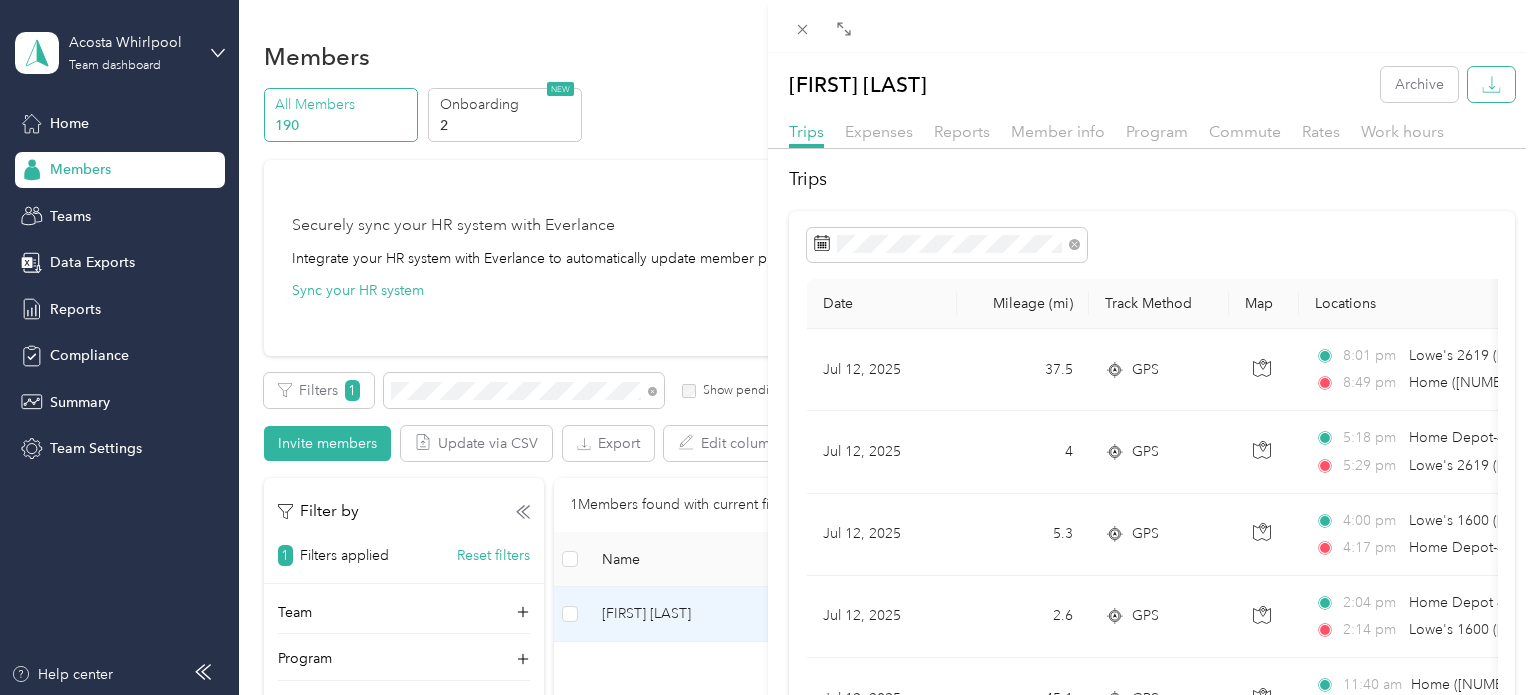 click 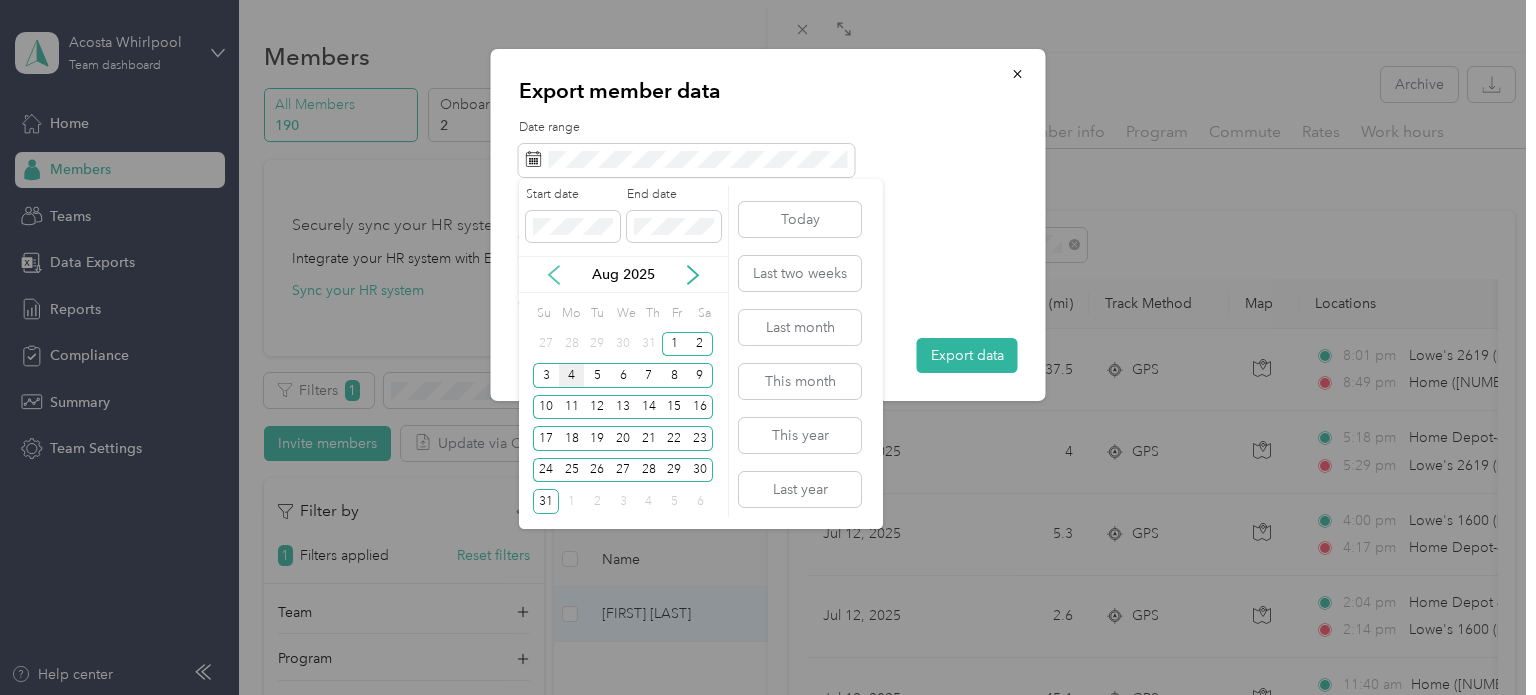 click 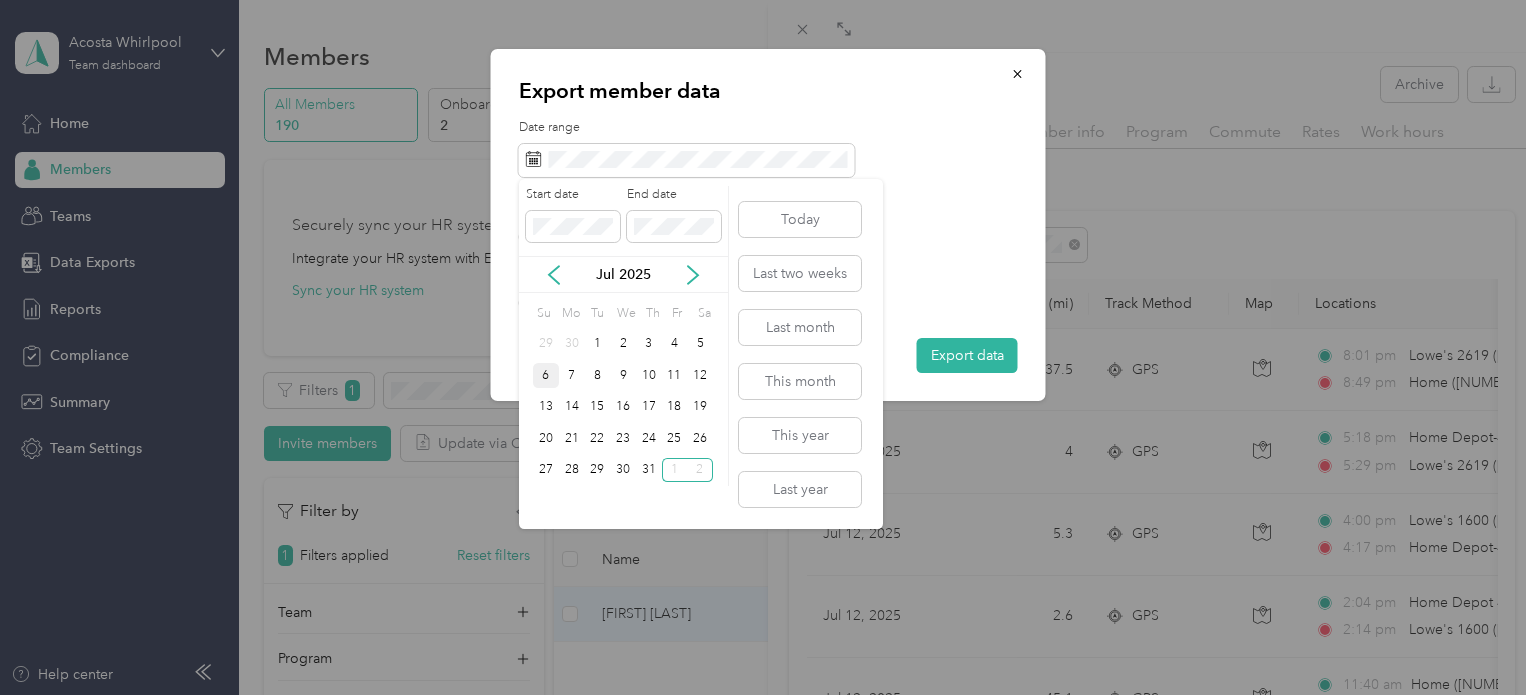 click on "6" at bounding box center [546, 375] 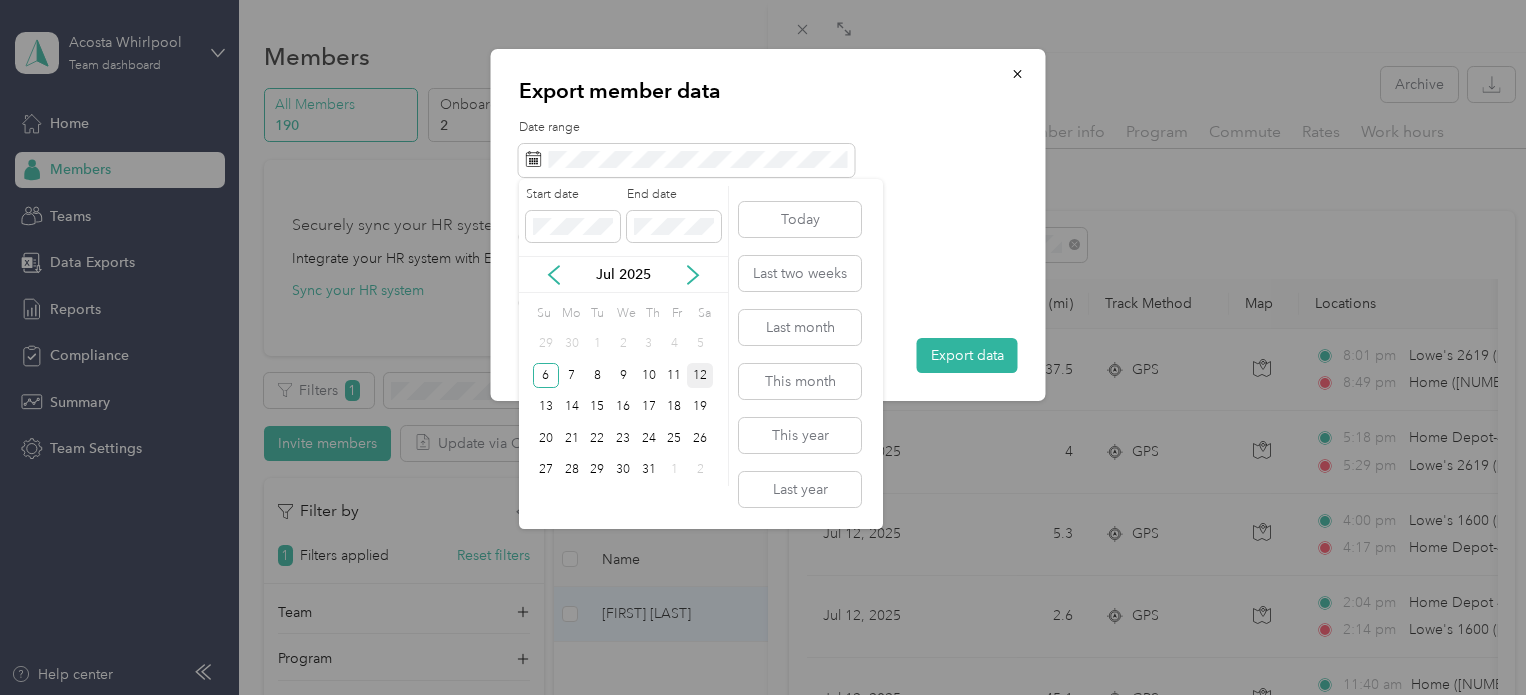 click on "12" at bounding box center (700, 375) 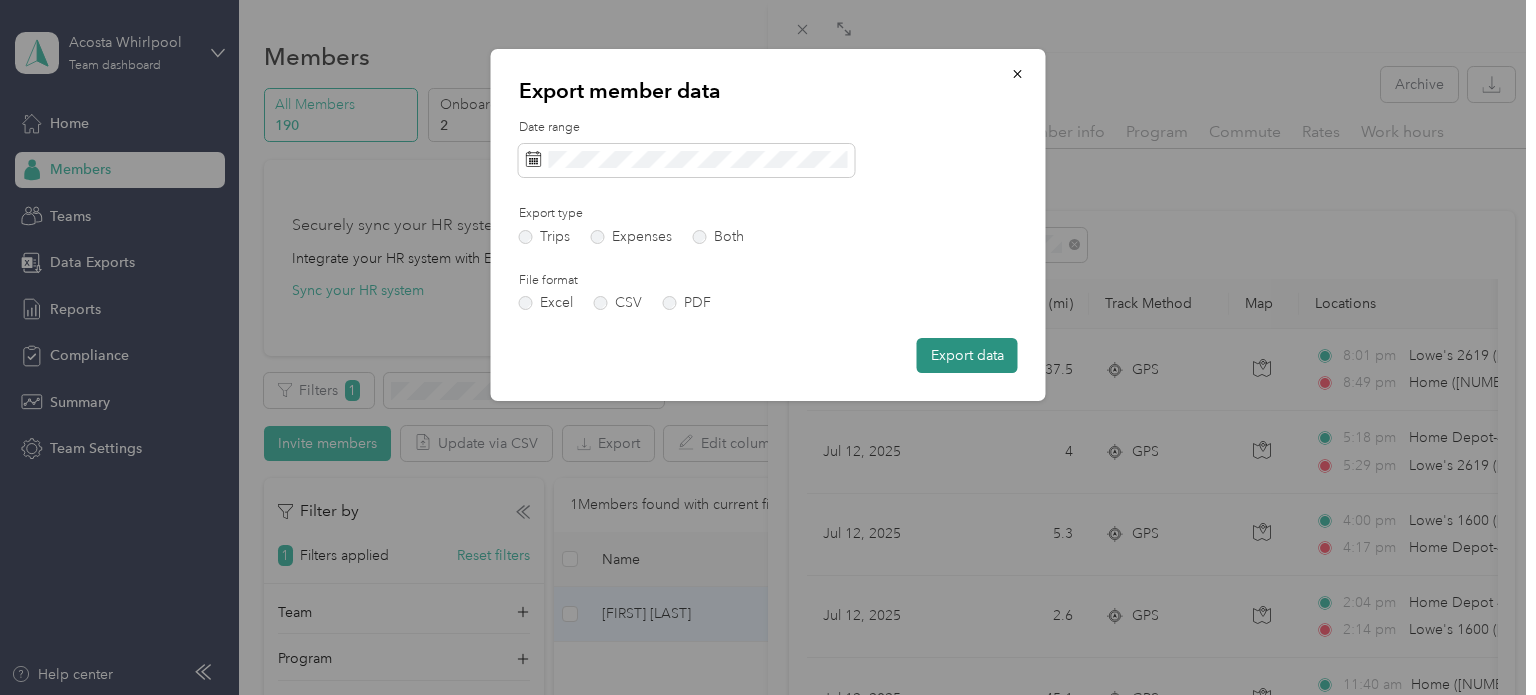 click on "Export data" at bounding box center [967, 355] 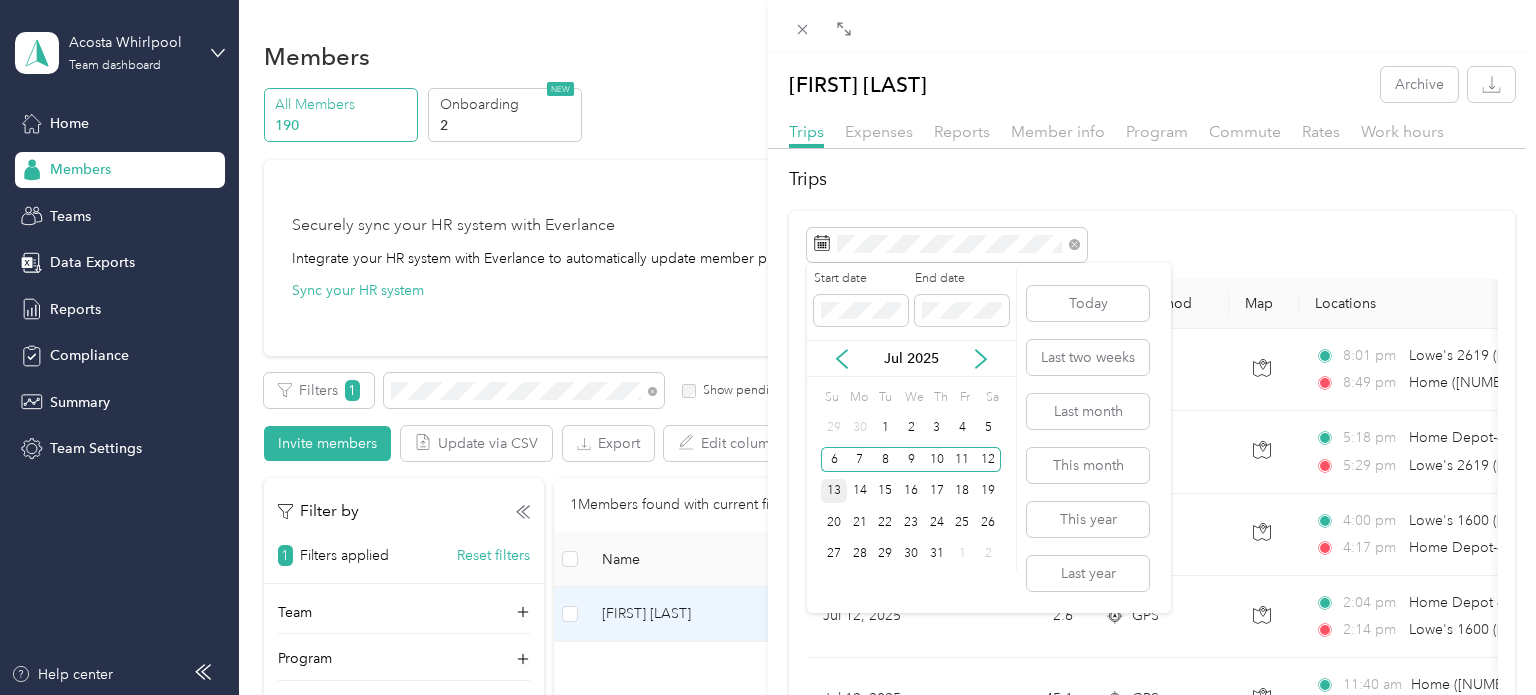 click on "13" at bounding box center (834, 491) 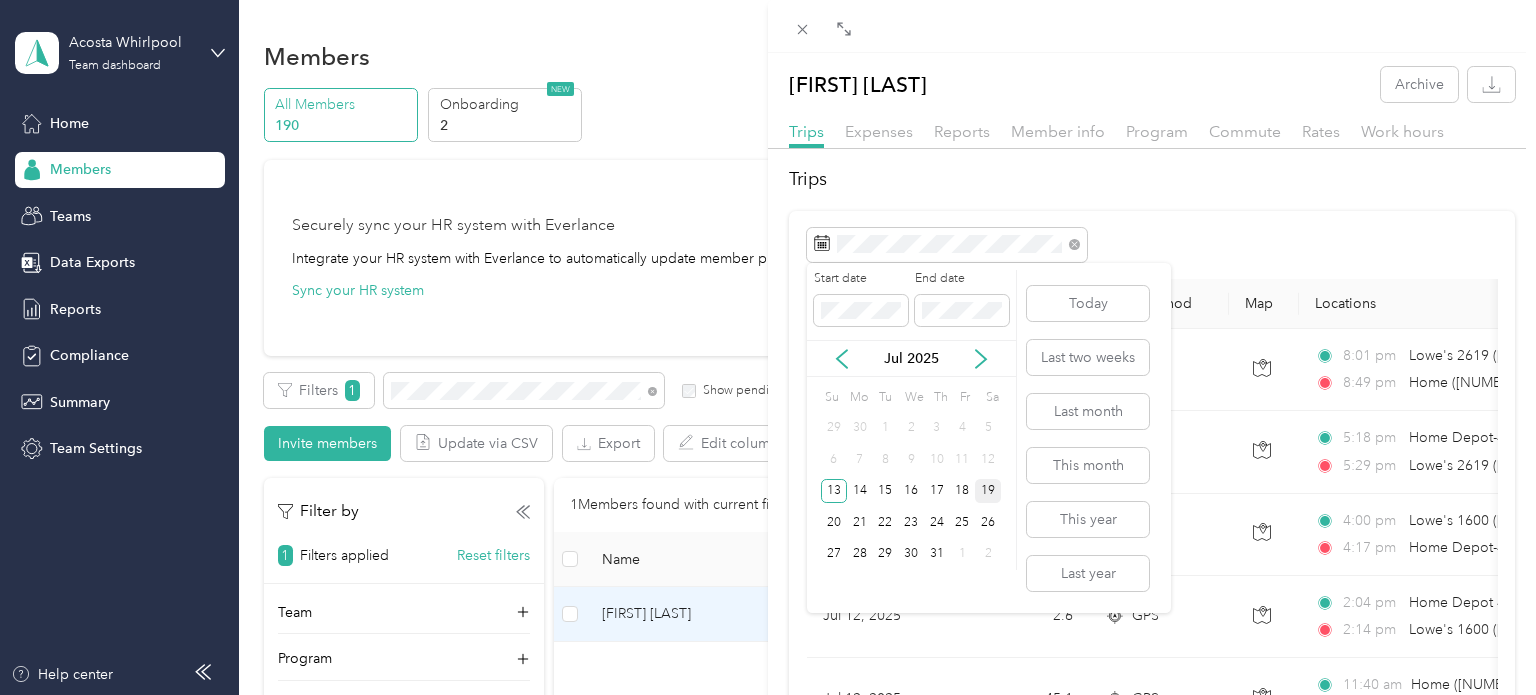 click on "19" at bounding box center [988, 491] 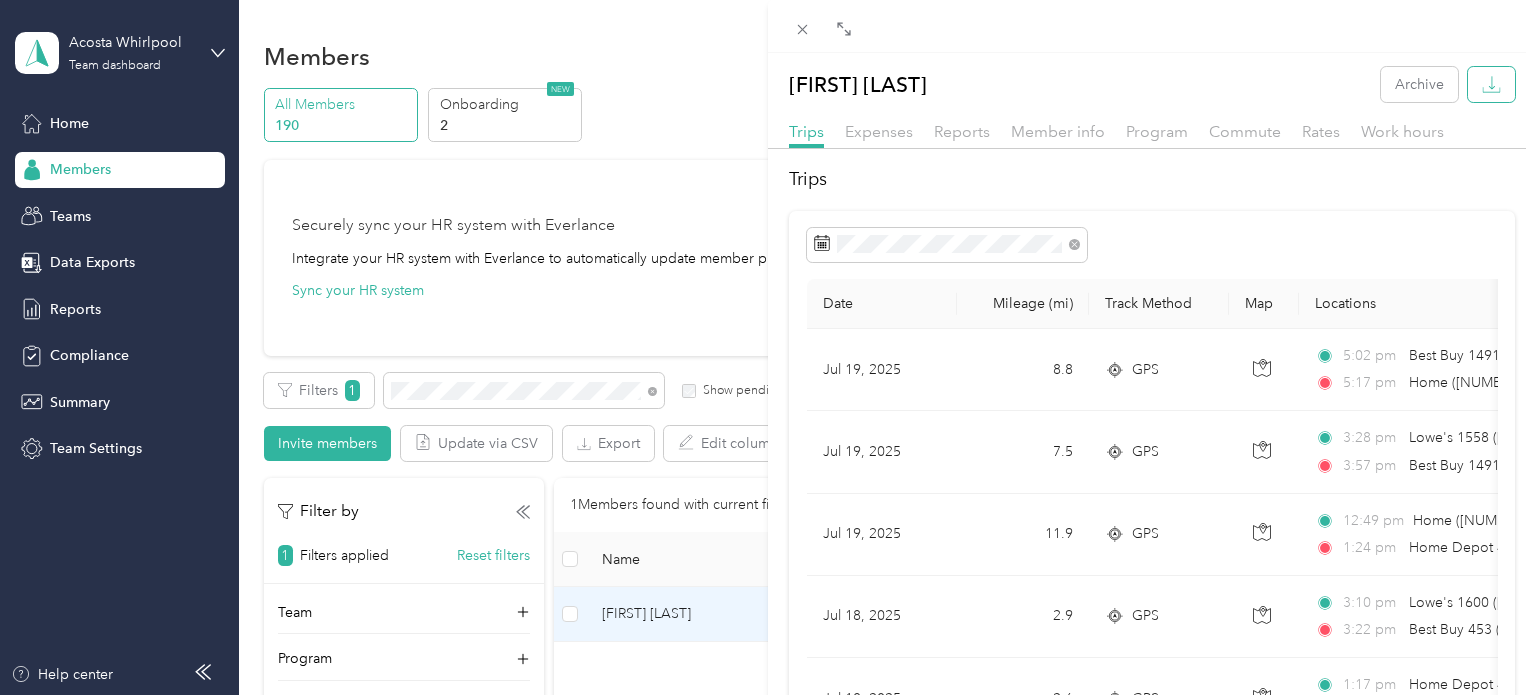 click at bounding box center (1491, 84) 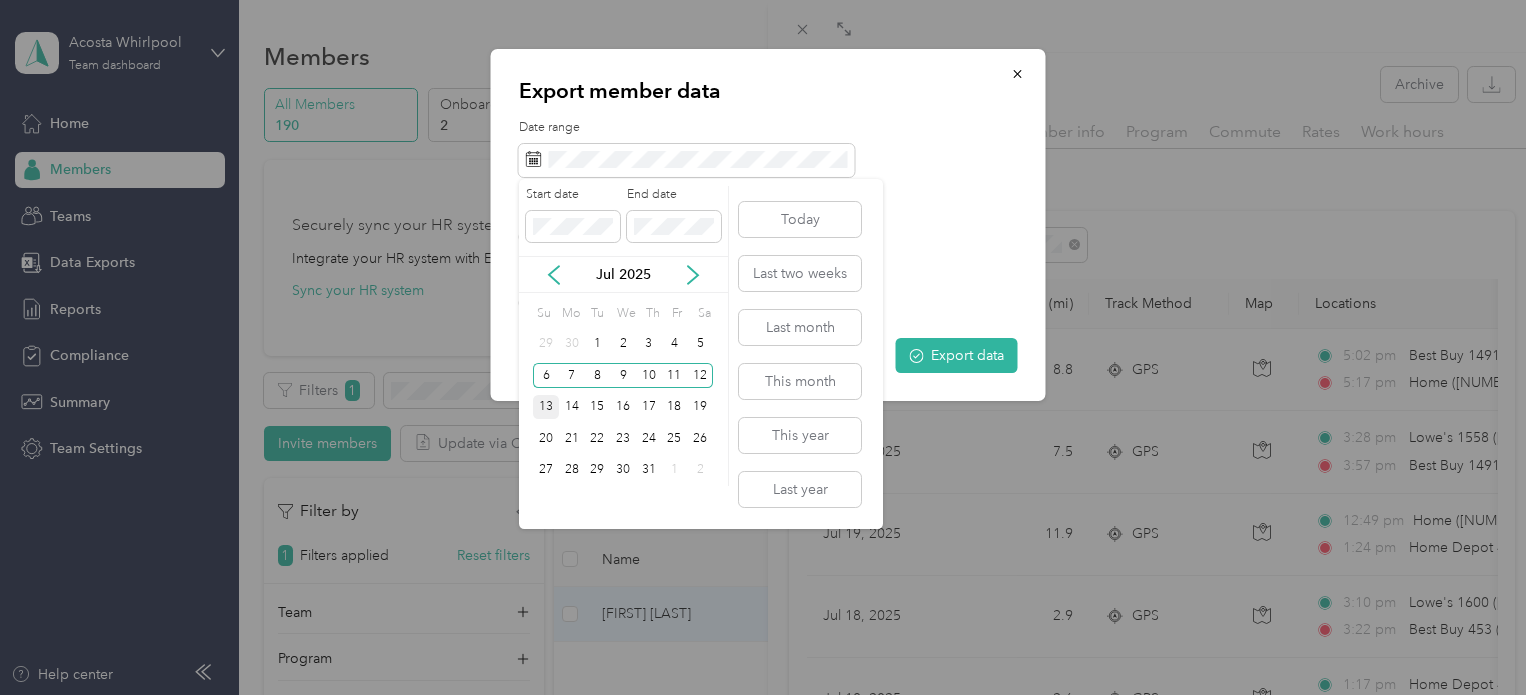 click on "13" at bounding box center [546, 407] 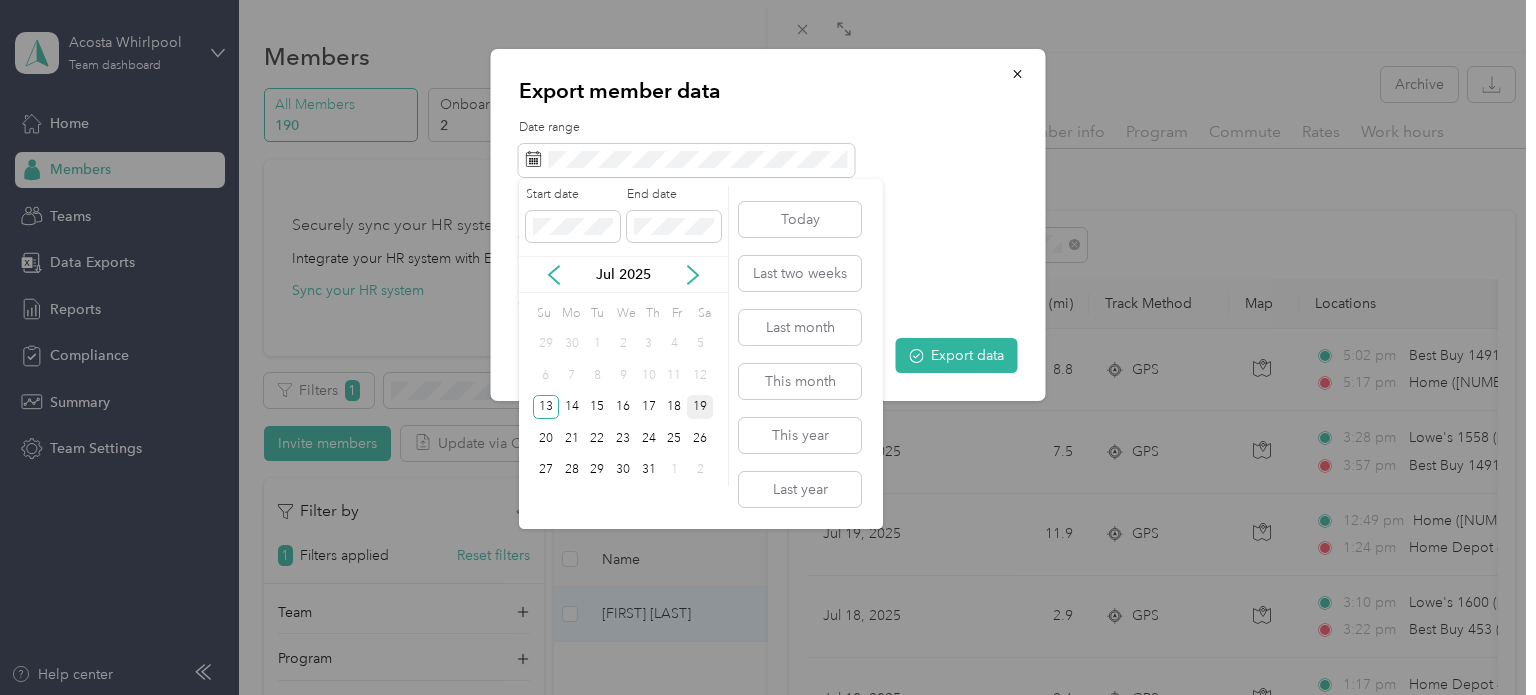 click on "19" at bounding box center [700, 407] 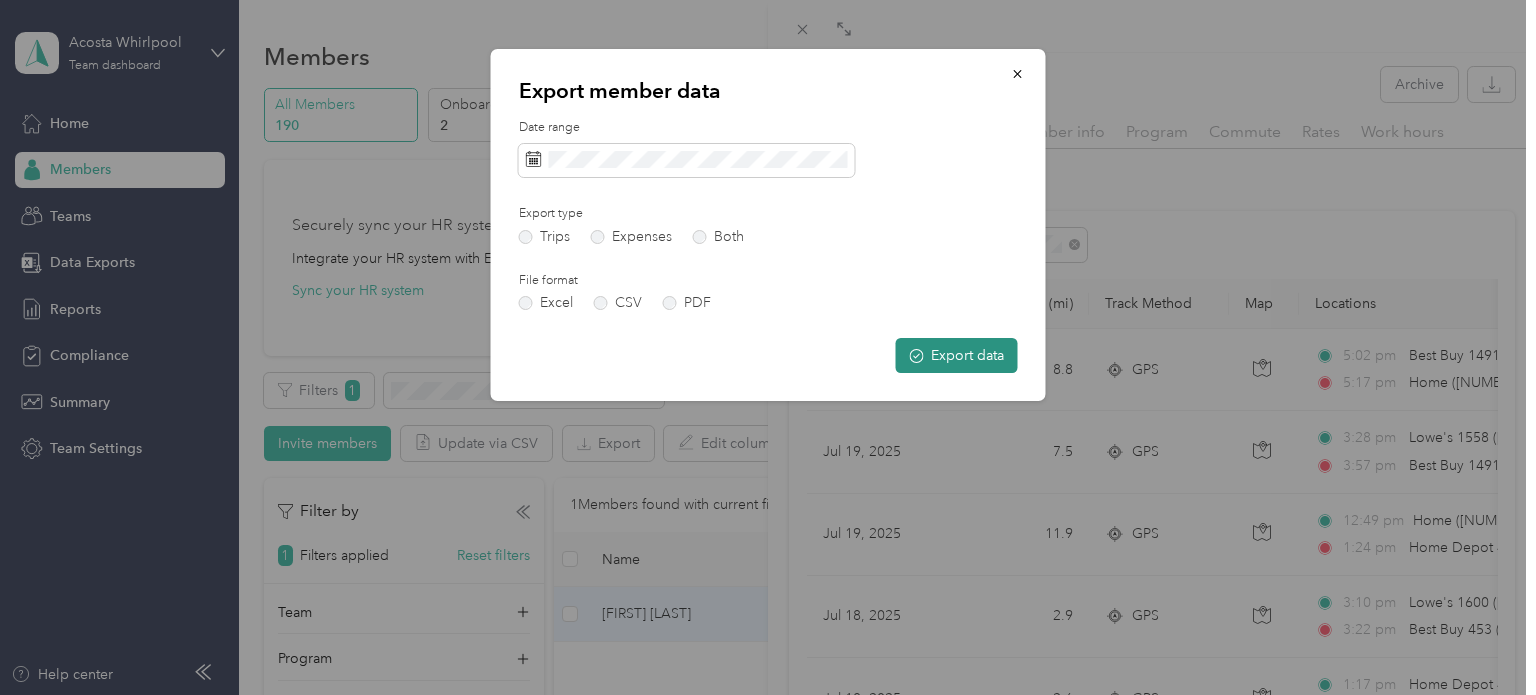 click on "Export data" at bounding box center (957, 355) 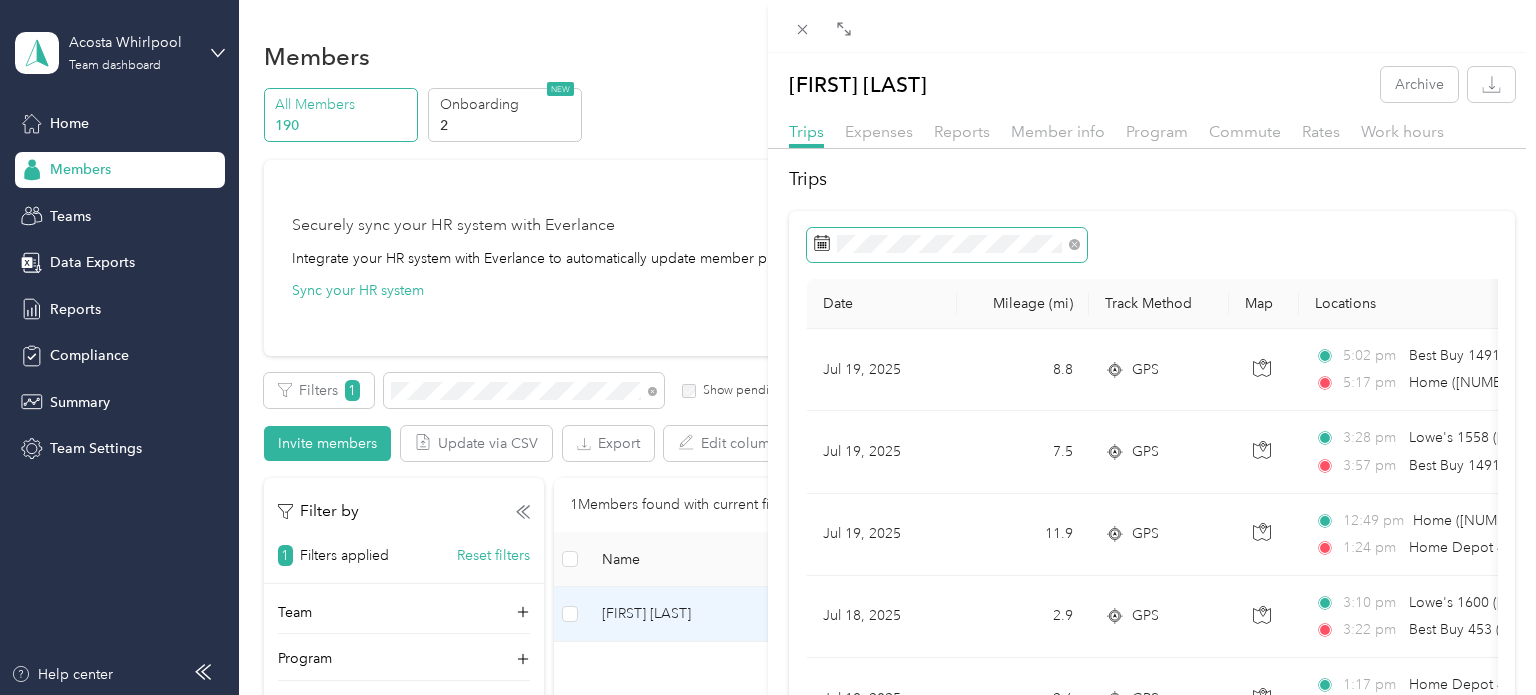 click at bounding box center [947, 245] 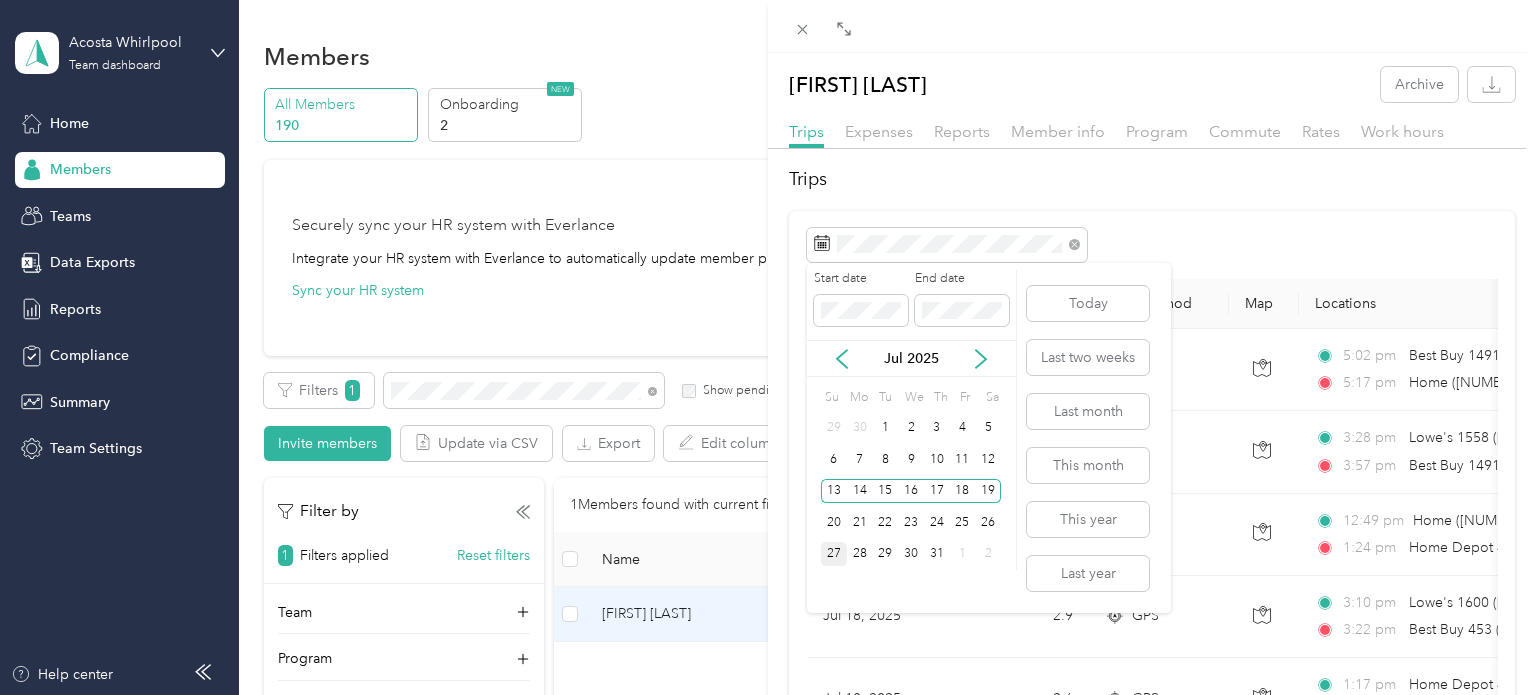 click on "27" at bounding box center (834, 554) 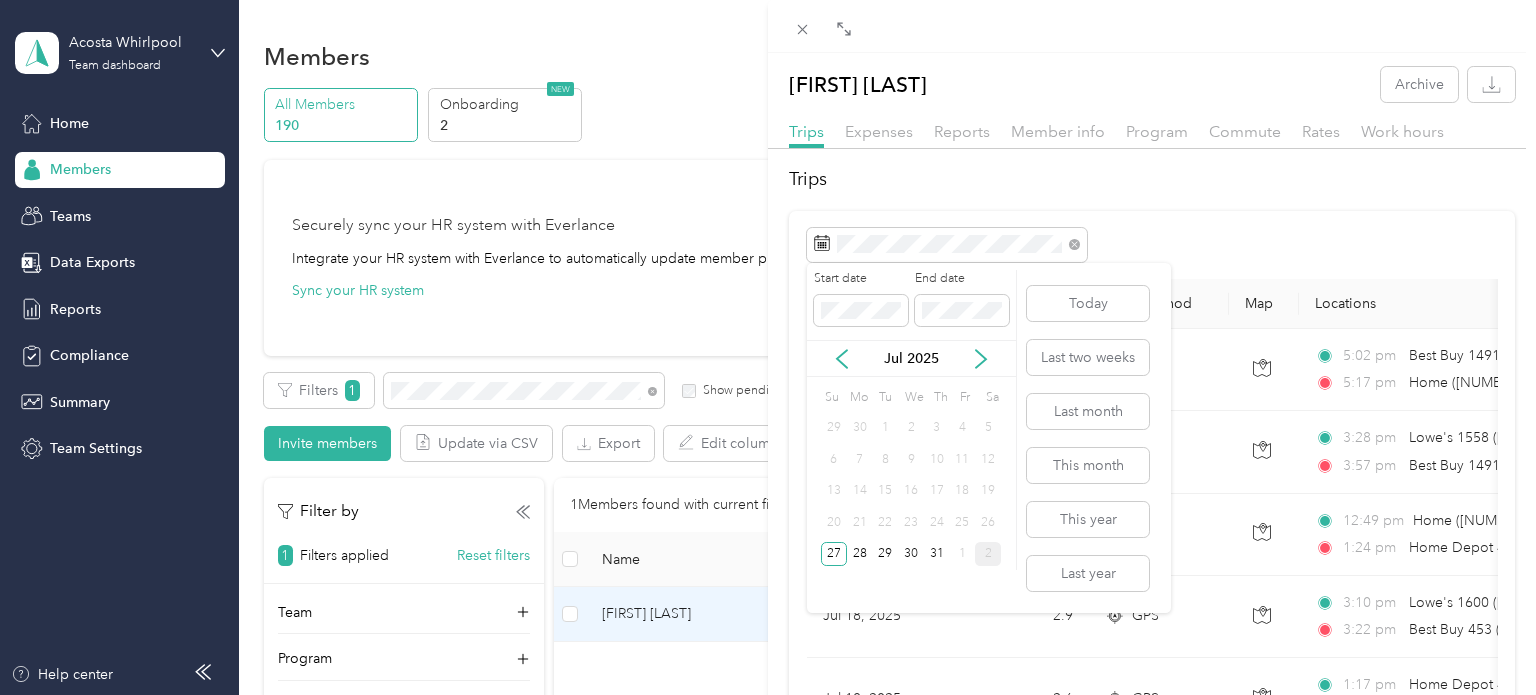 click on "2" at bounding box center (988, 554) 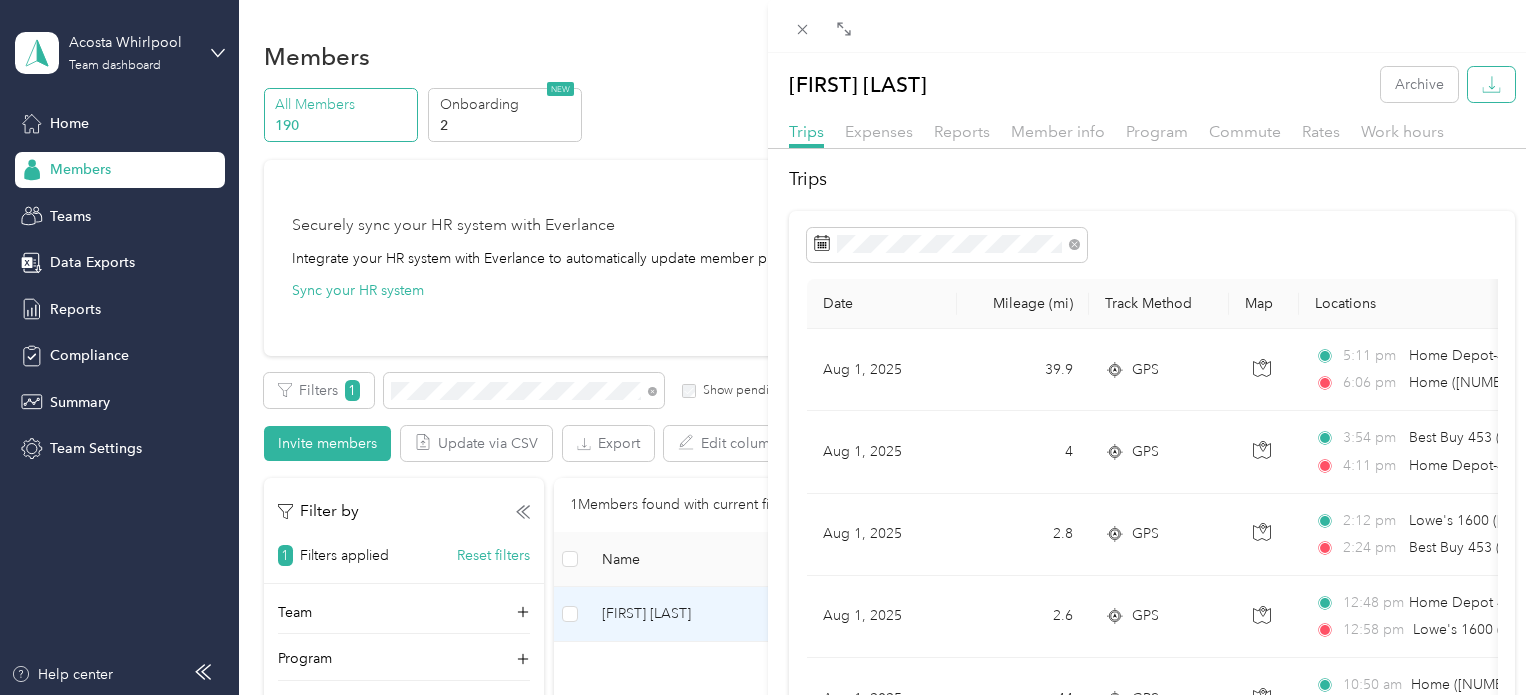 click at bounding box center (1491, 84) 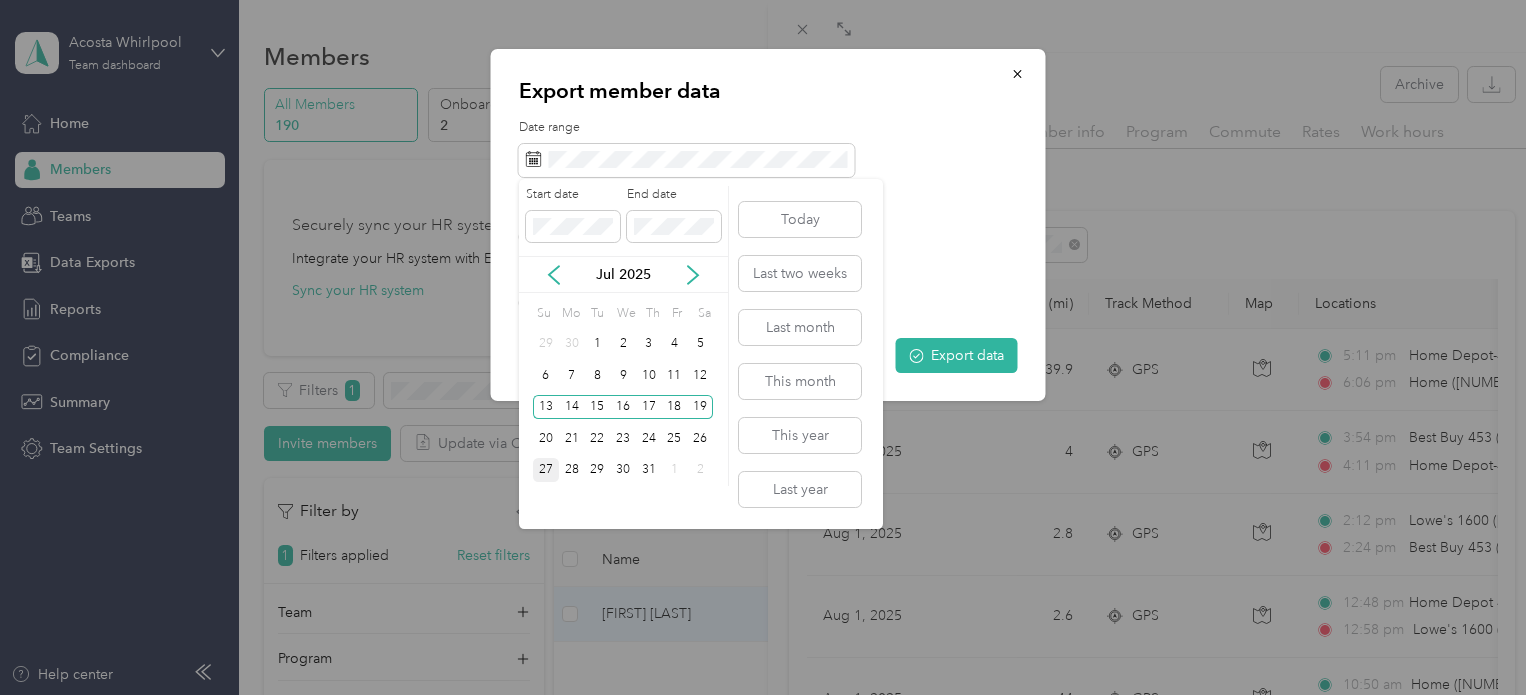 click on "27" at bounding box center [546, 470] 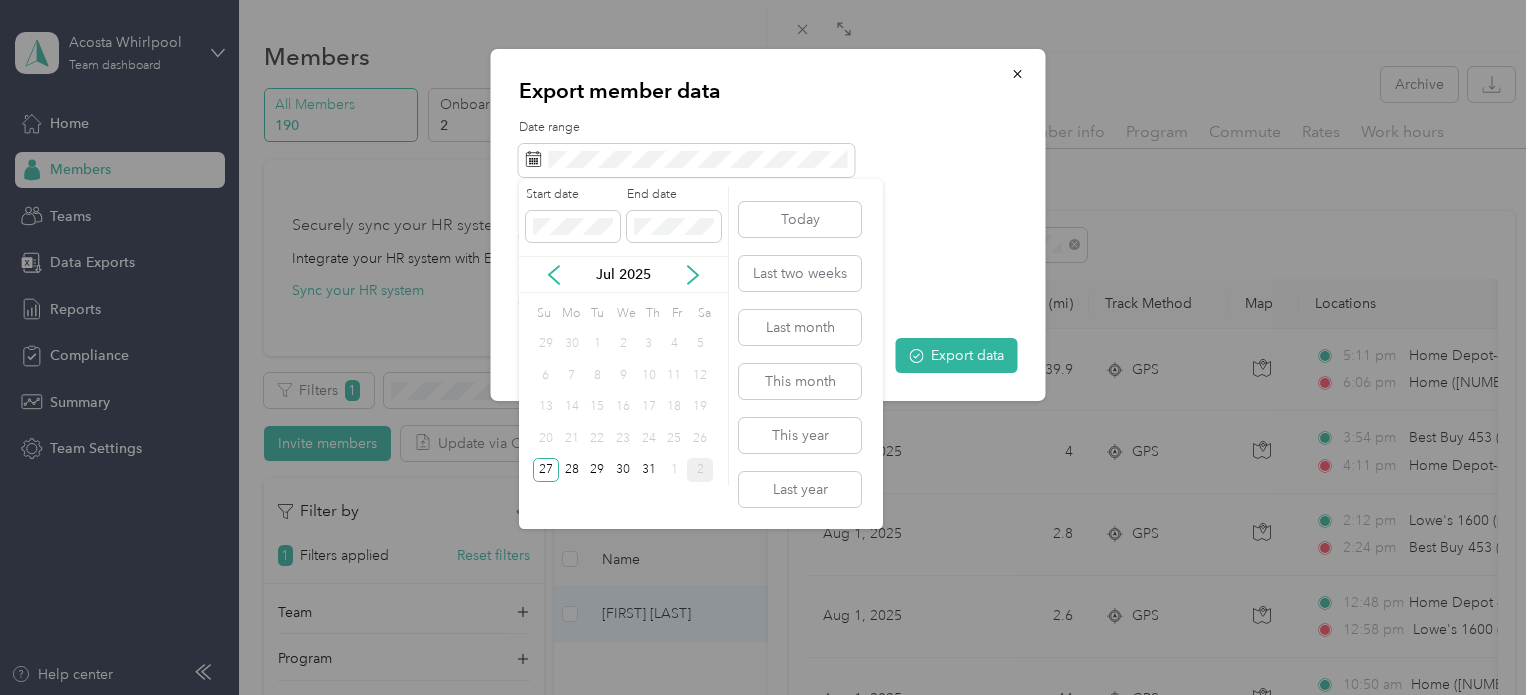 click on "2" at bounding box center [700, 470] 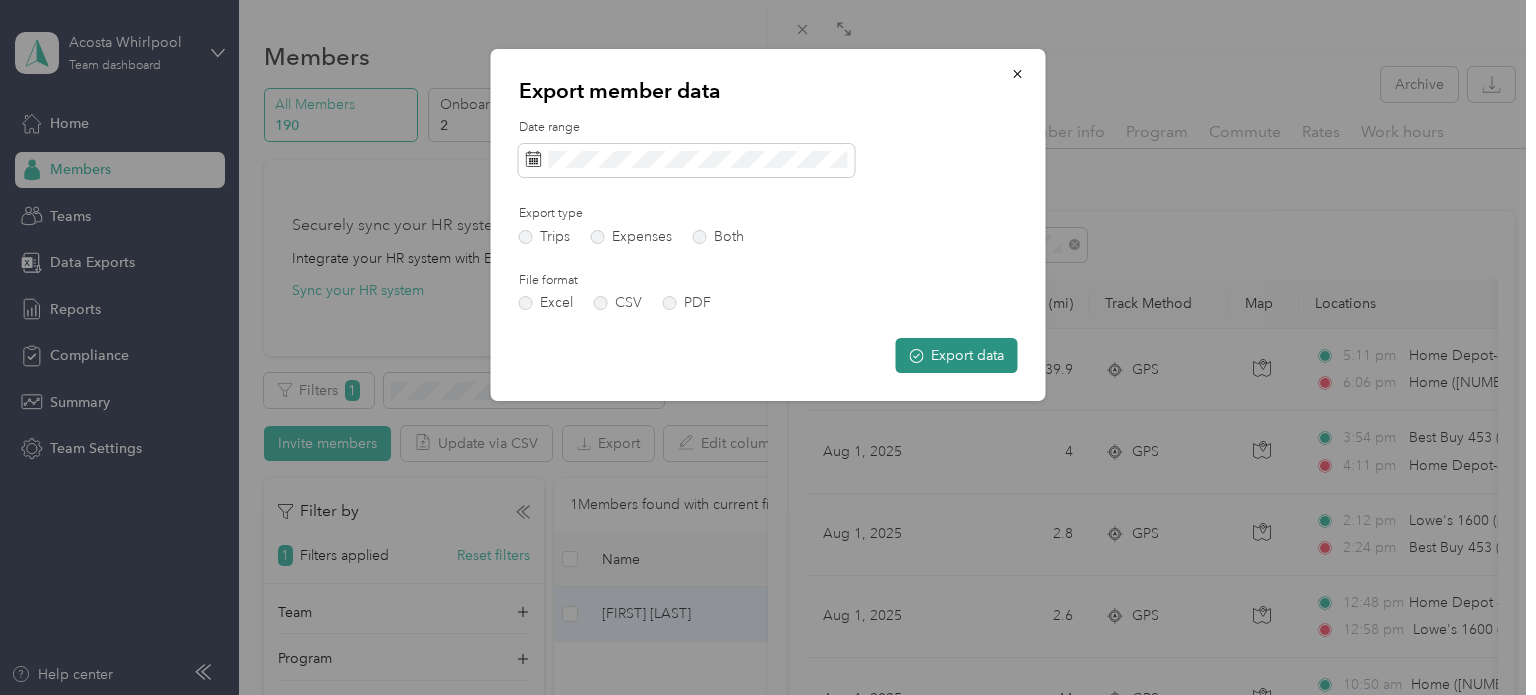 click on "Export data" at bounding box center [957, 355] 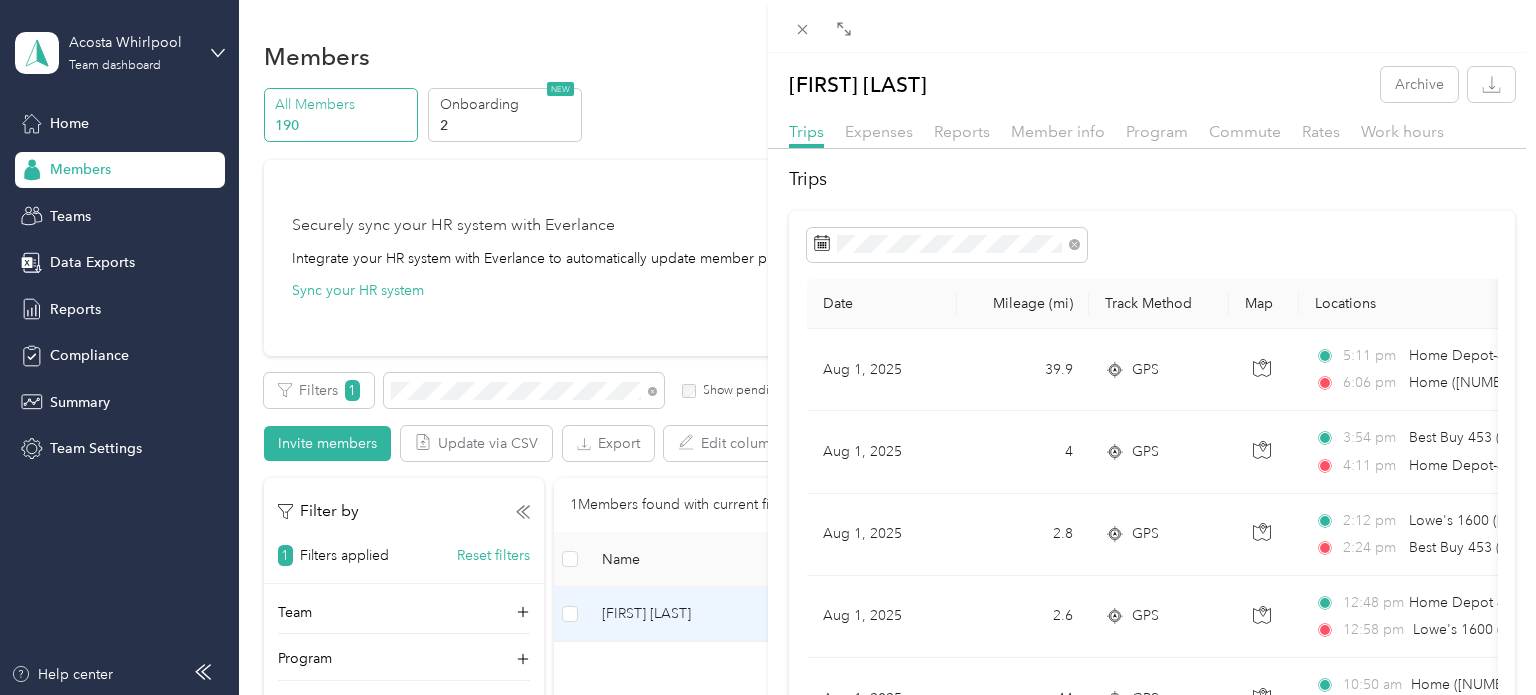 click on "Home Depot-4030 ([NUMBER] [STREET], [STATE]) [TIME] Home ([NUMBER] [STREET], [STATE]) $[PRICE] Acosta Whirlpool [DATE] [NUMBER] GPS [TIME] Best Buy 453 ([NUMBER] [STREET], [STATE] [POSTAL_CODE], [COUNTRY], [COUNTY], [STATE]) [TIME] Home Depot-4030 ([NUMBER] [STREET], [STATE]) $[PRICE] Acosta Whirlpool [DATE] [NUMBER] GPS [TIME] Lowe's 1600 ([NUMBER] [STREET], [STATE]) [TIME] Best Buy 453 ([NUMBER] [STREET], [STATE] [POSTAL_CODE], [COUNTRY], [COUNTY], [STATE]) $[PRICE] Acosta Whirlpool [DATE] [NUMBER] GPS [TIME] Home Depot 4006 ([NUMBER] [STREET], [STATE] [POSTAL_CODE], [COUNTRY], [COUNTY], [STATE]) [TIME] Lowe's 1600 ([NUMBER] [STREET], [STATE]) $[PRICE] Acosta Whirlpool [DATE] [NUMBER] GPS [TIME] [TIME] $[PRICE] Acosta Whirlpool [DATE]" at bounding box center [768, 347] 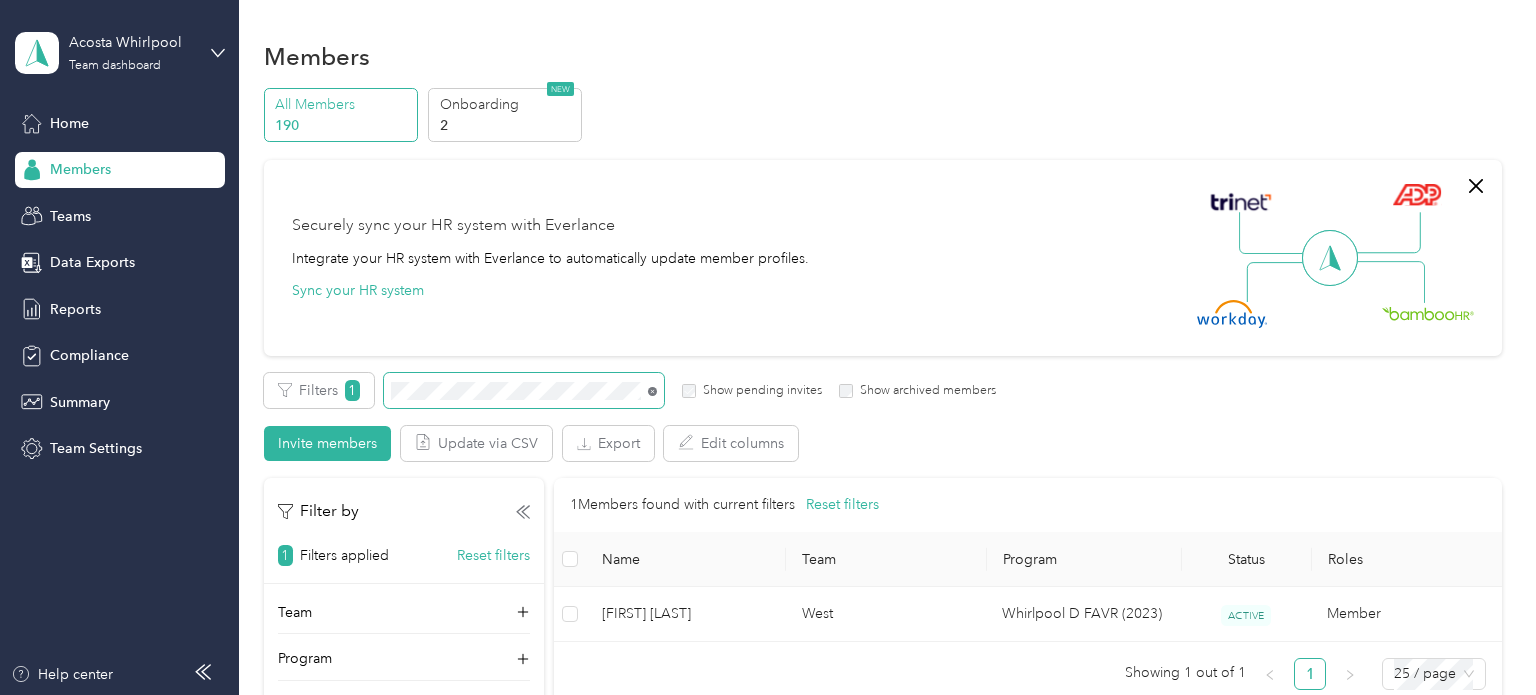 click 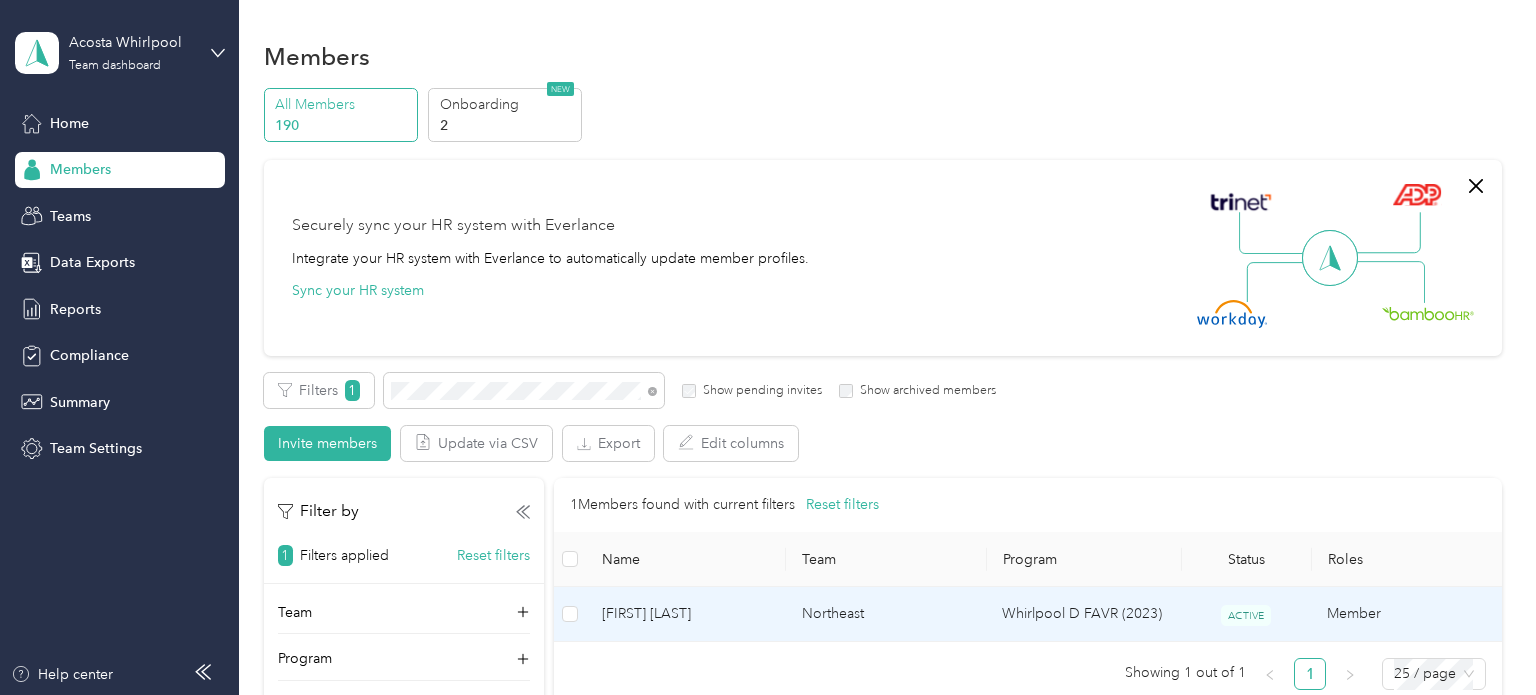 click on "[FIRST] [LAST]" at bounding box center [686, 614] 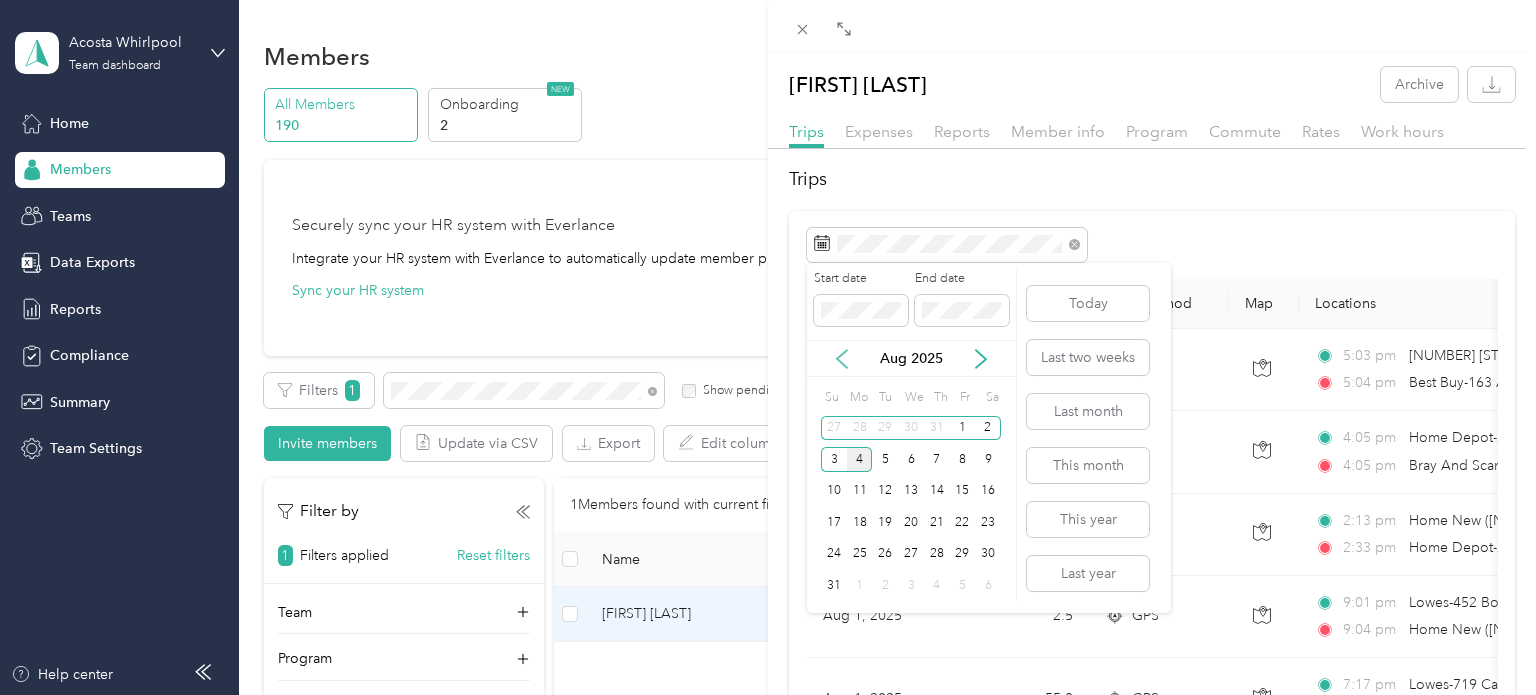 click 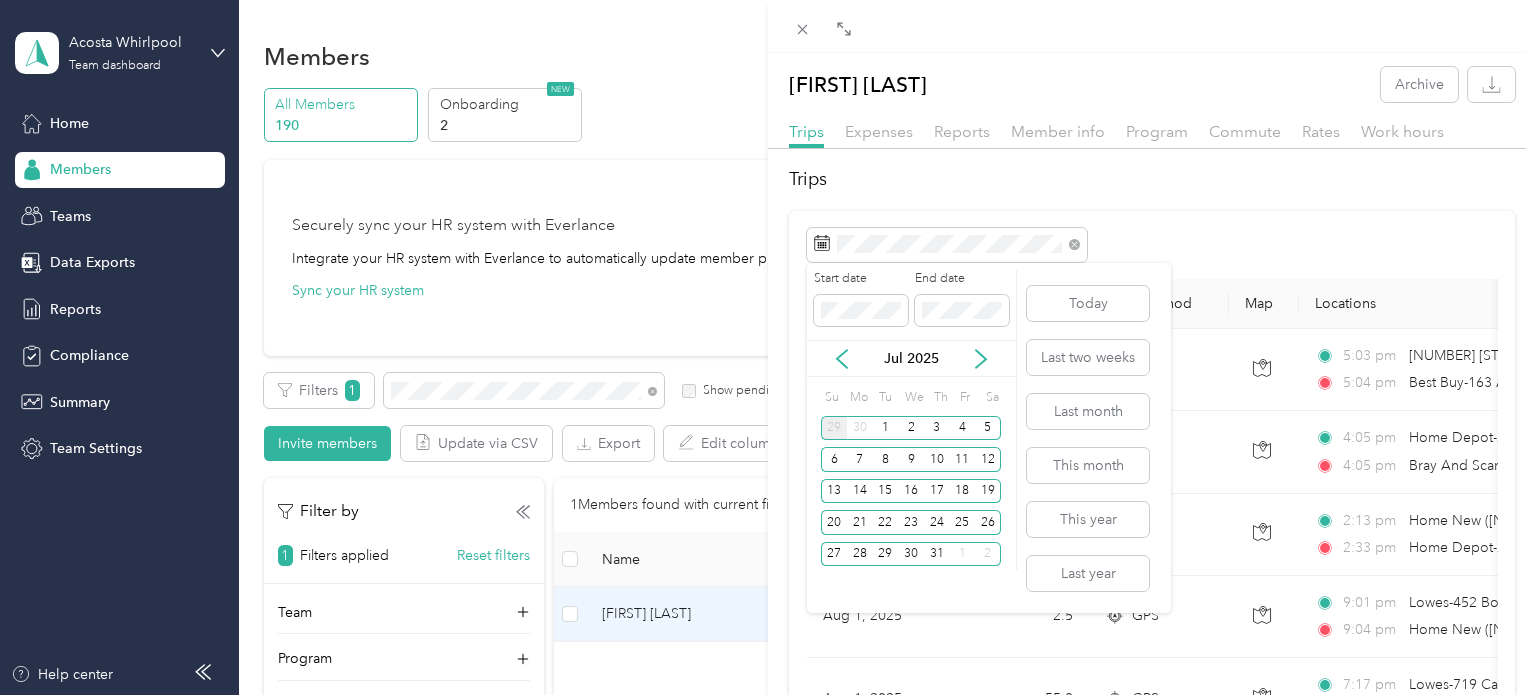 click on "29" at bounding box center [834, 428] 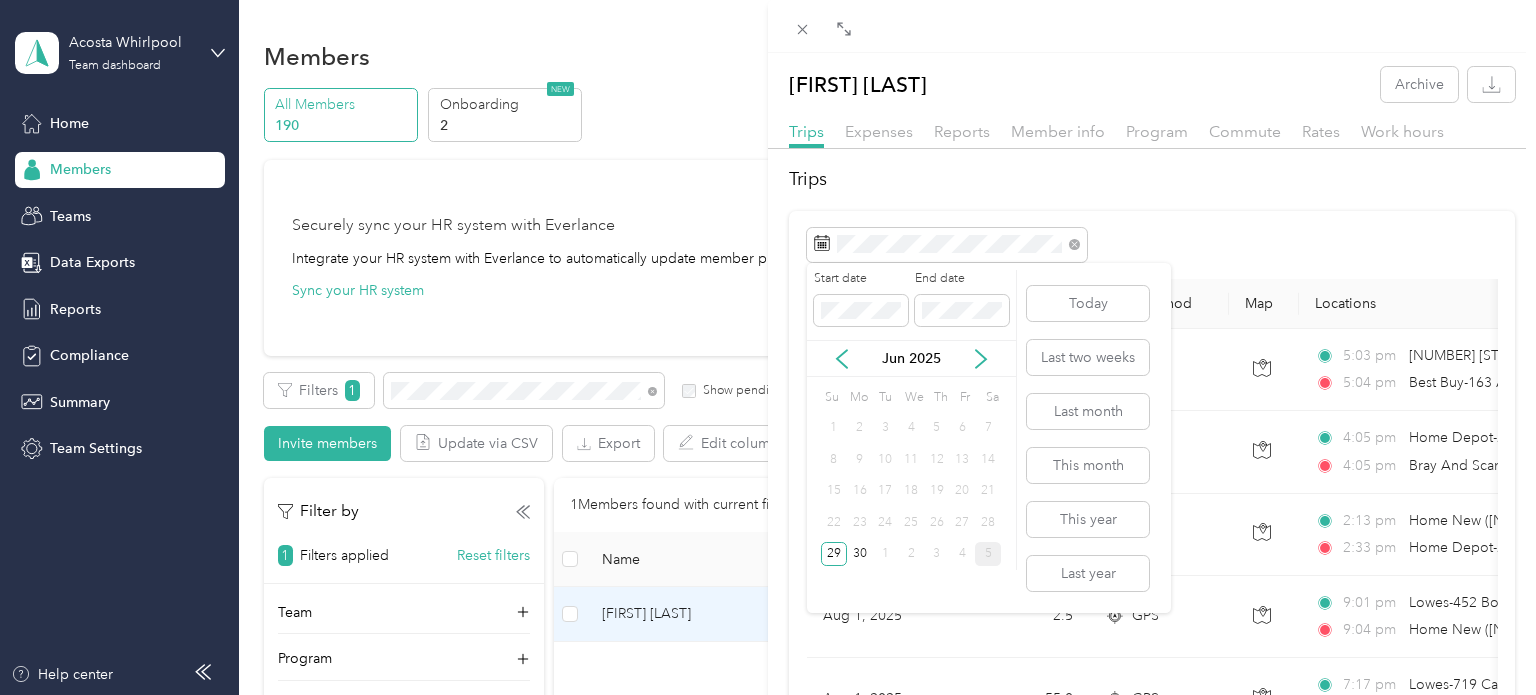 click on "5" at bounding box center (988, 554) 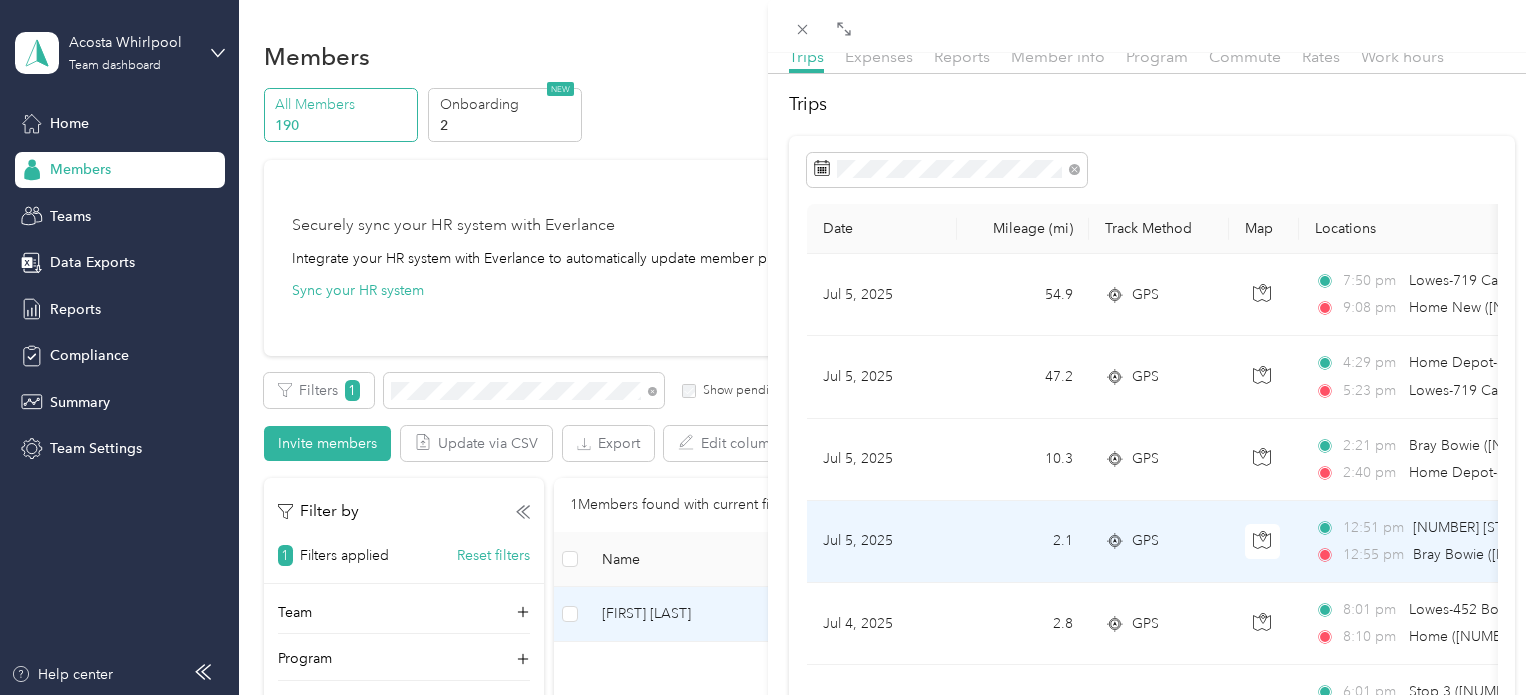 scroll, scrollTop: 0, scrollLeft: 0, axis: both 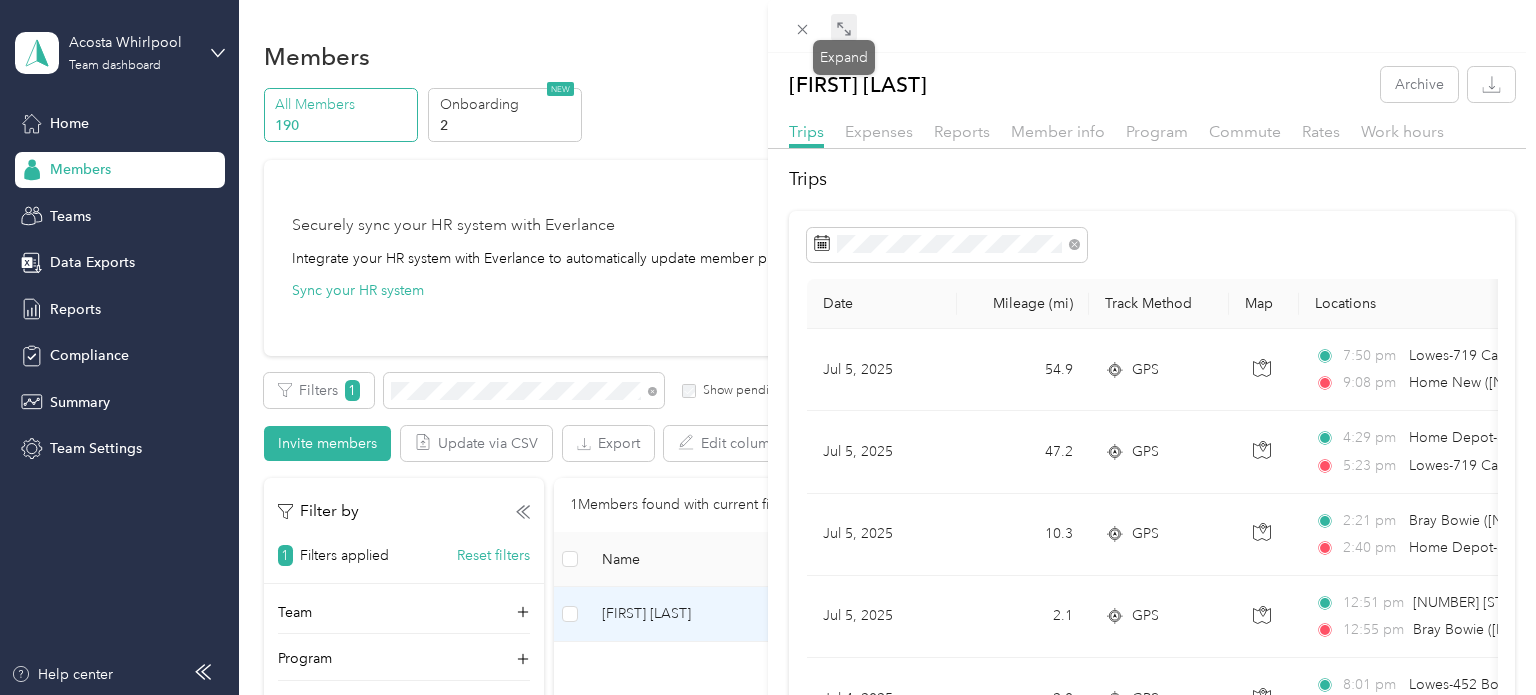 click at bounding box center [844, 28] 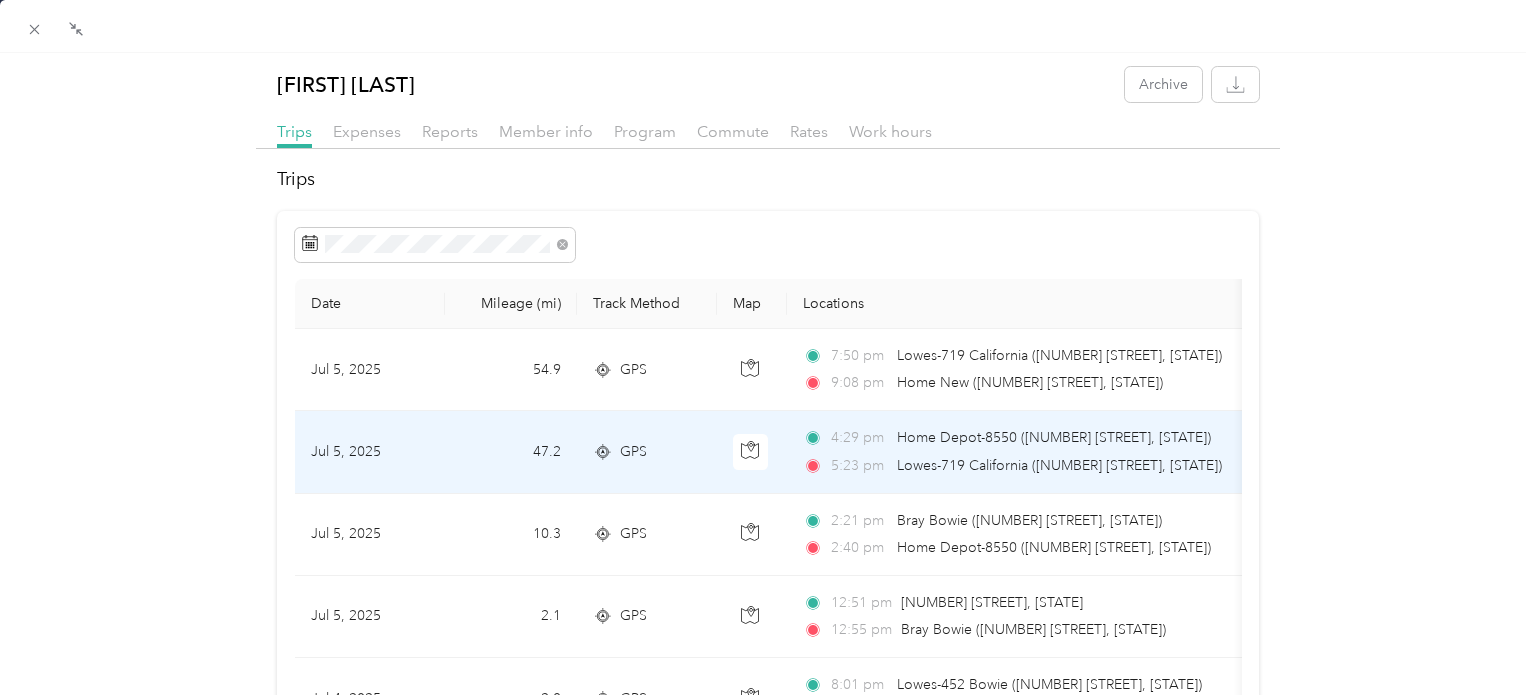 scroll, scrollTop: 0, scrollLeft: 0, axis: both 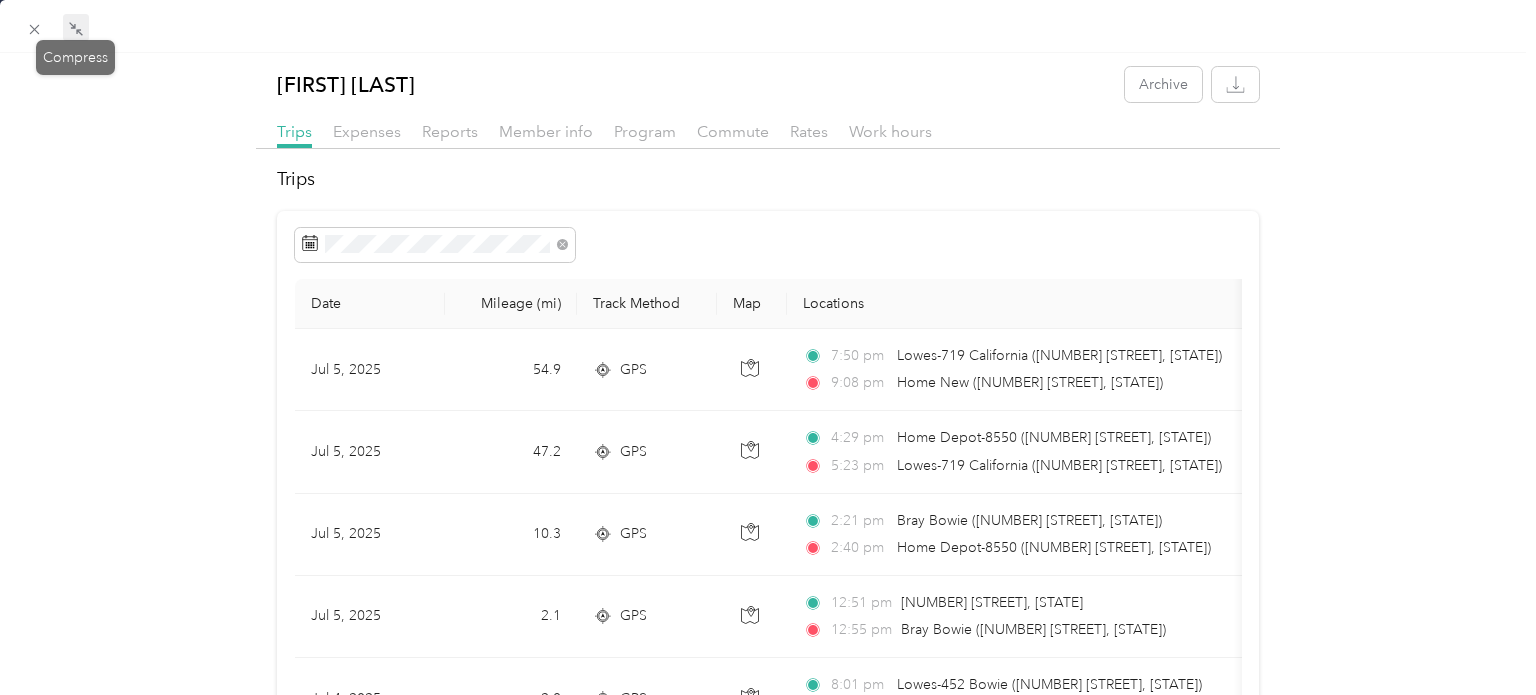 click 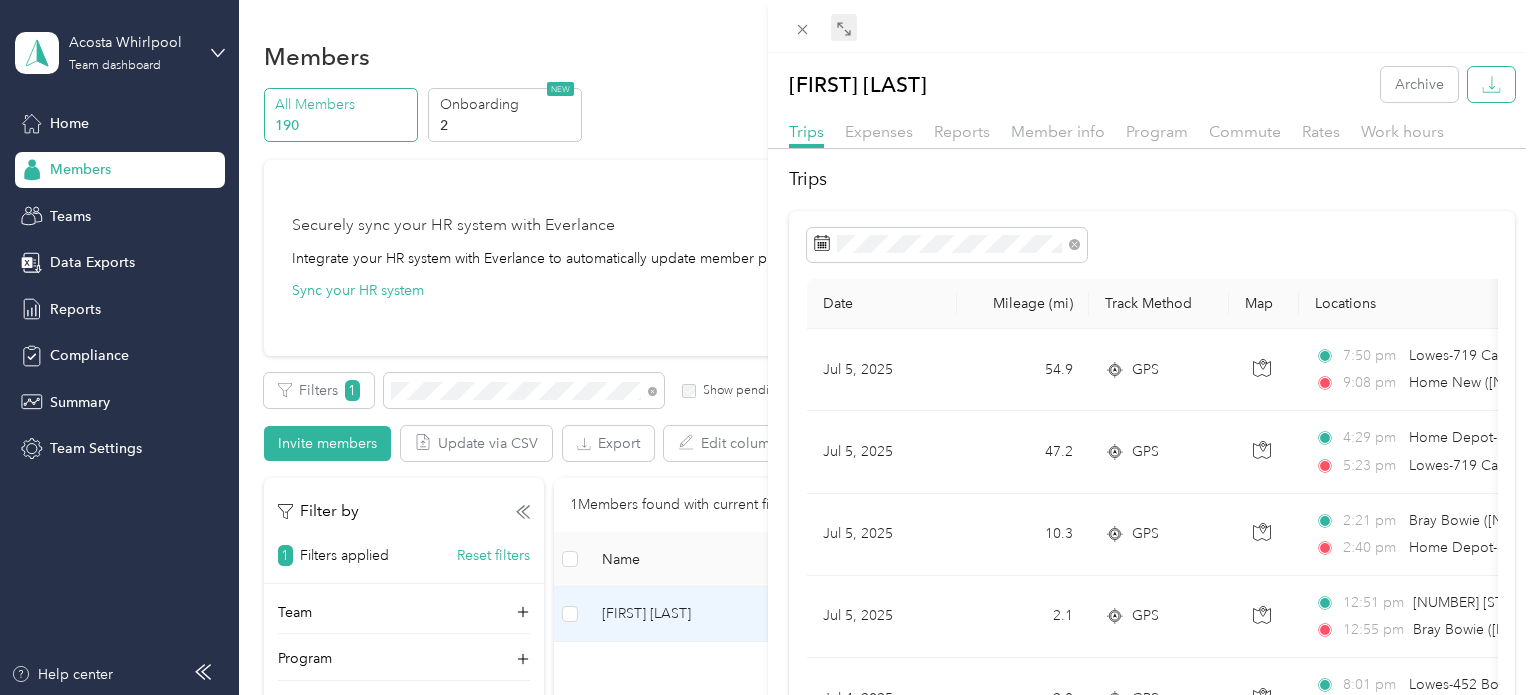 click 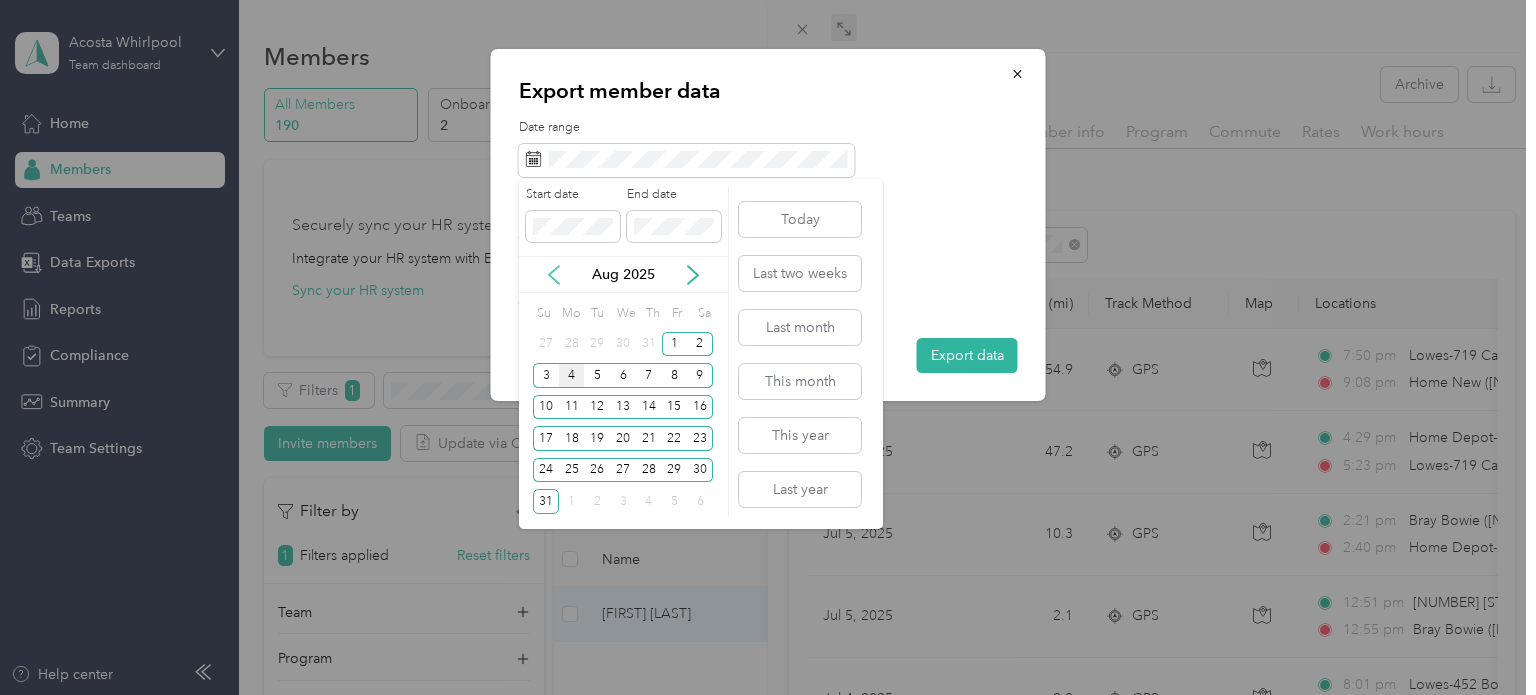 click 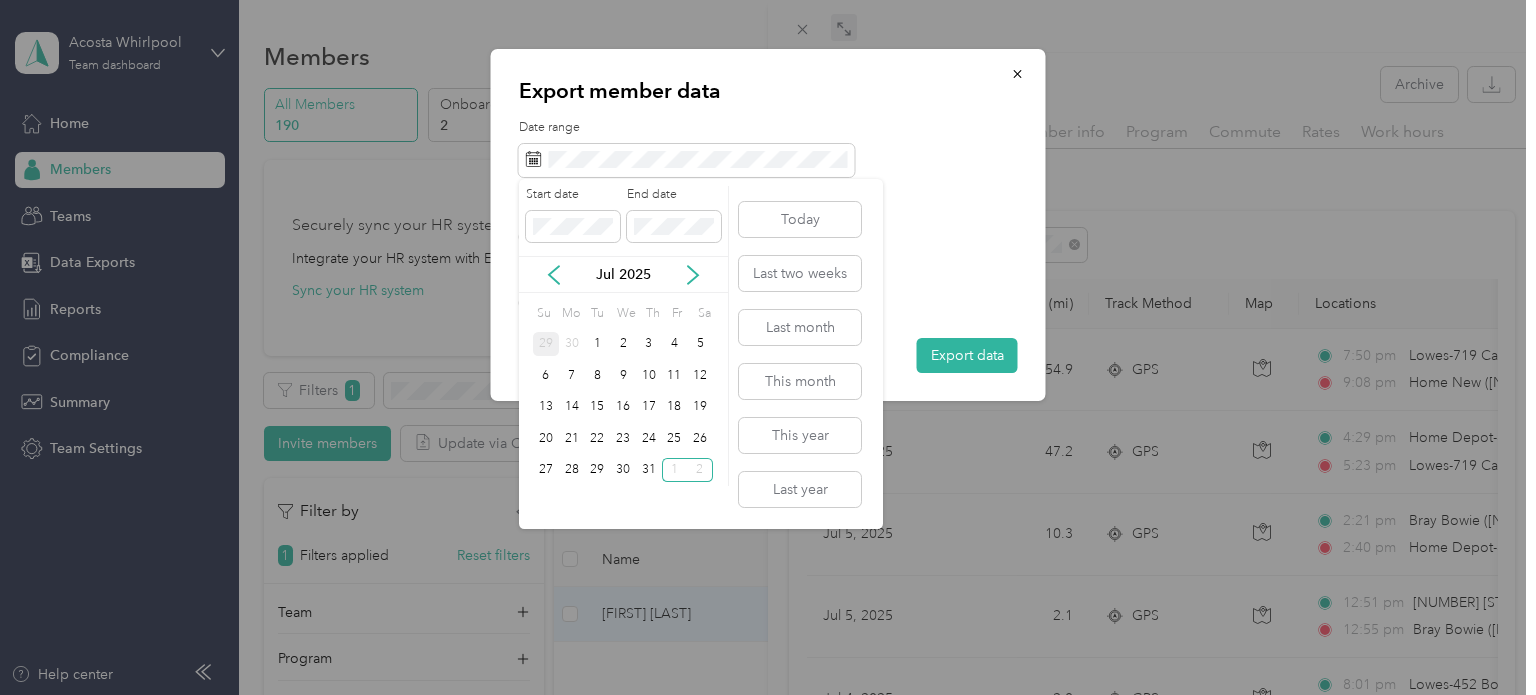 click on "29" at bounding box center [546, 344] 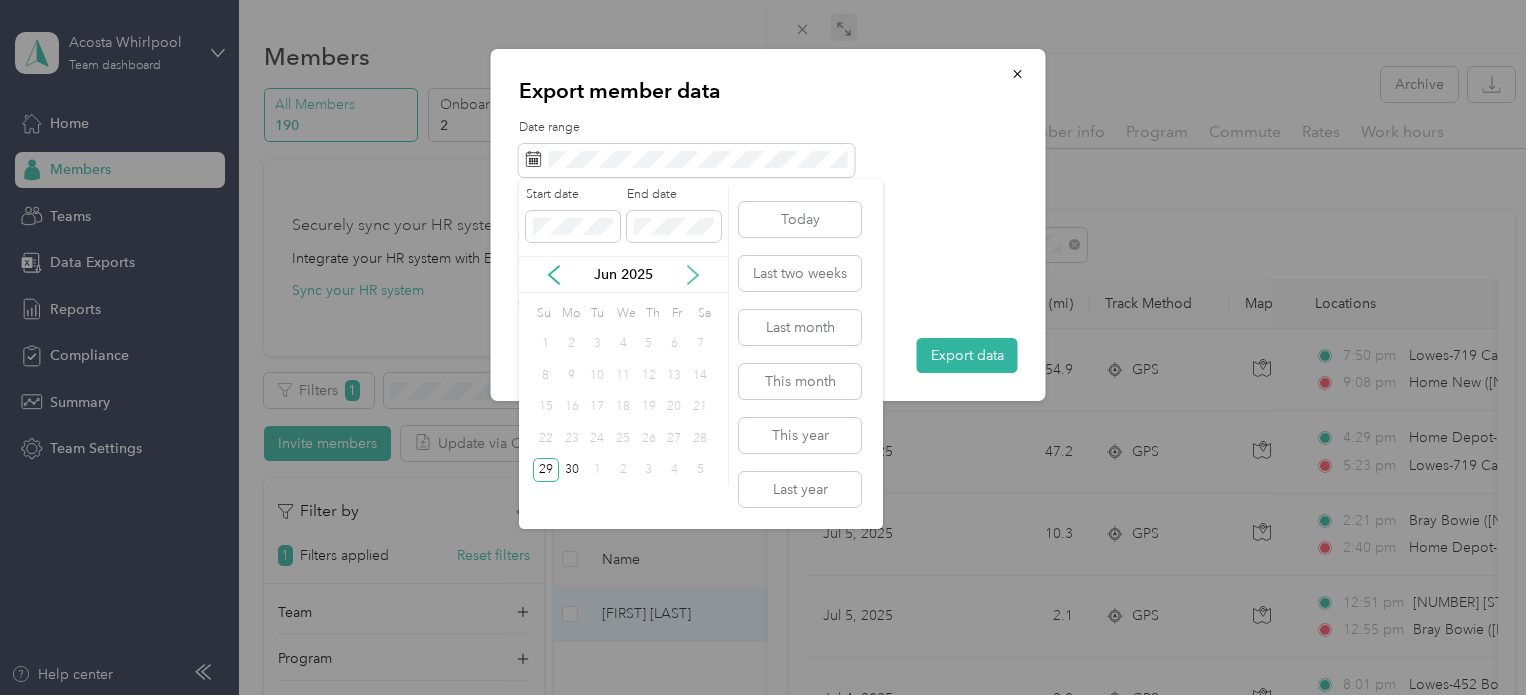 click 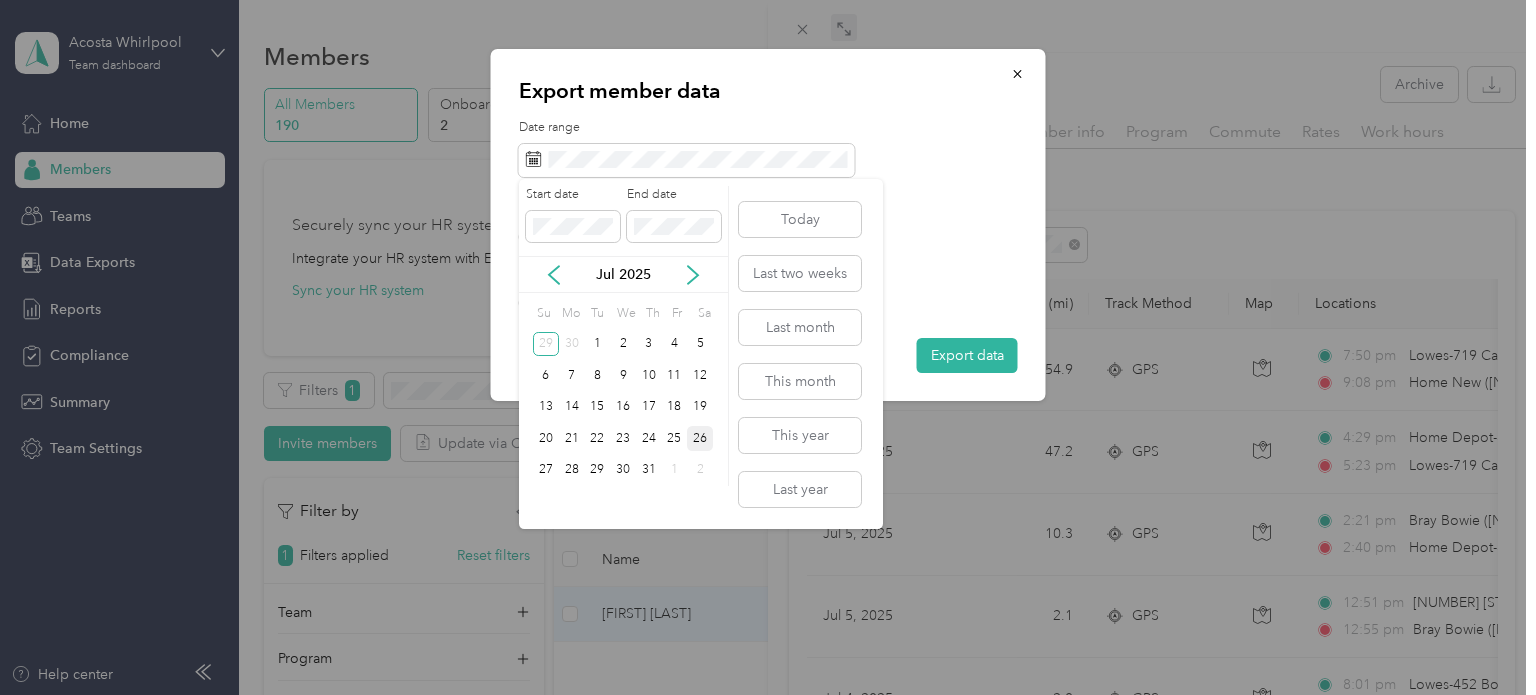 click on "26" at bounding box center (700, 438) 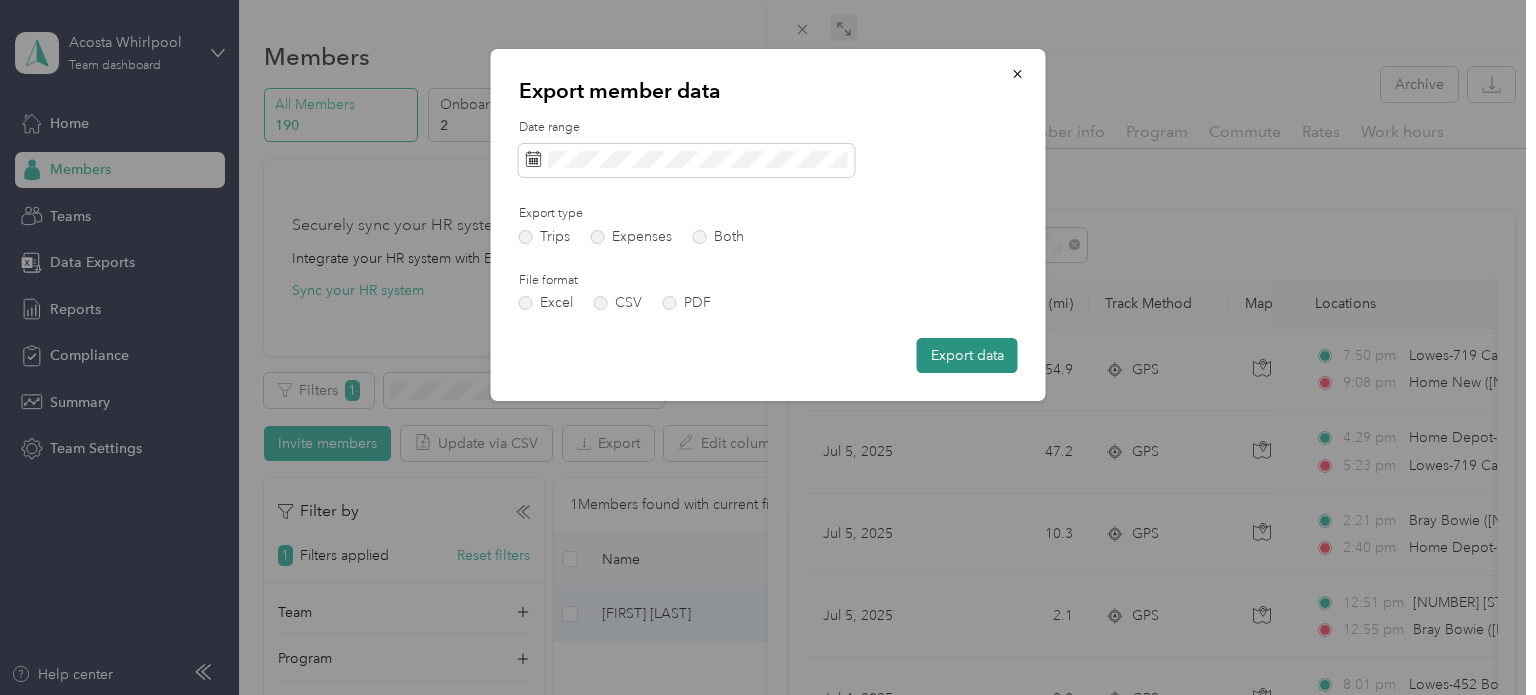 click on "Export data" at bounding box center [967, 355] 